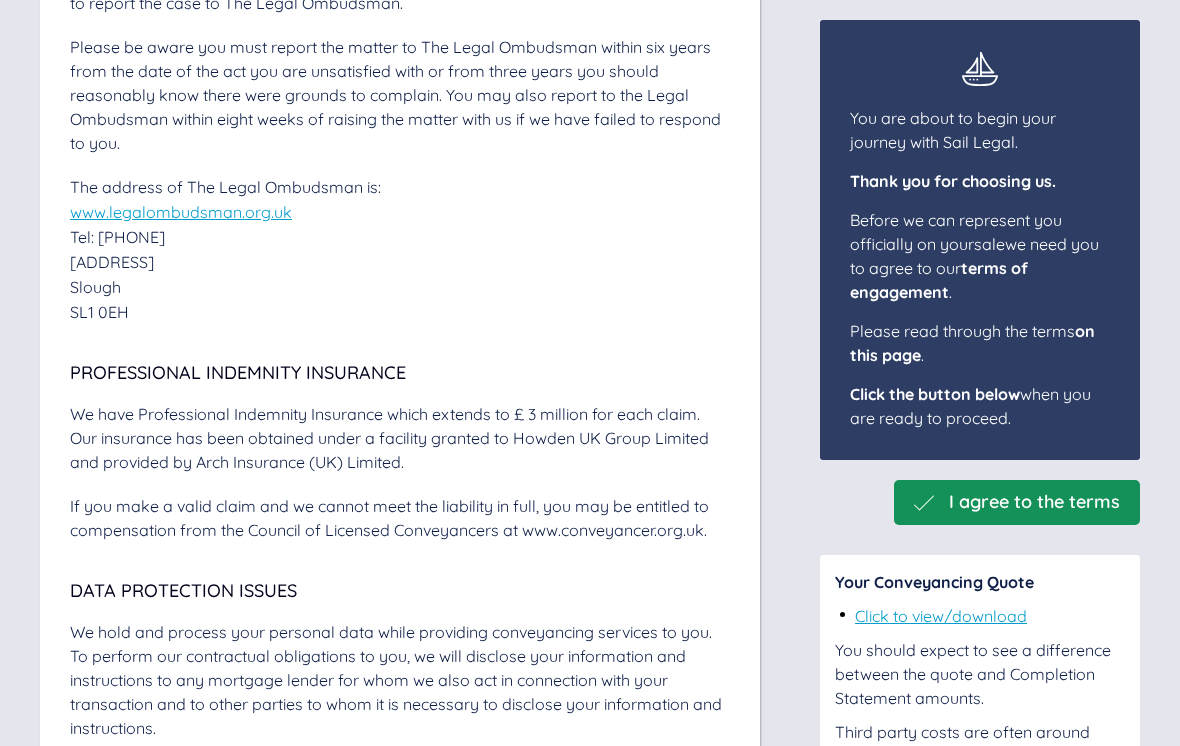 scroll, scrollTop: 6120, scrollLeft: 0, axis: vertical 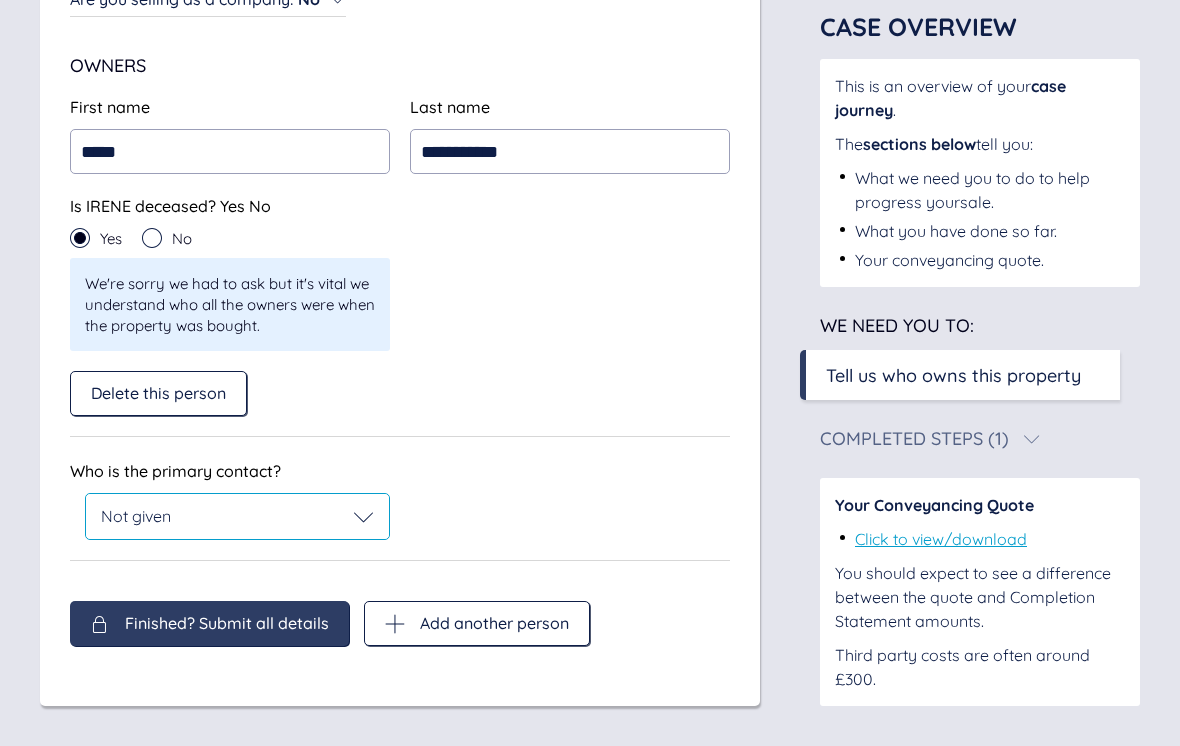 click 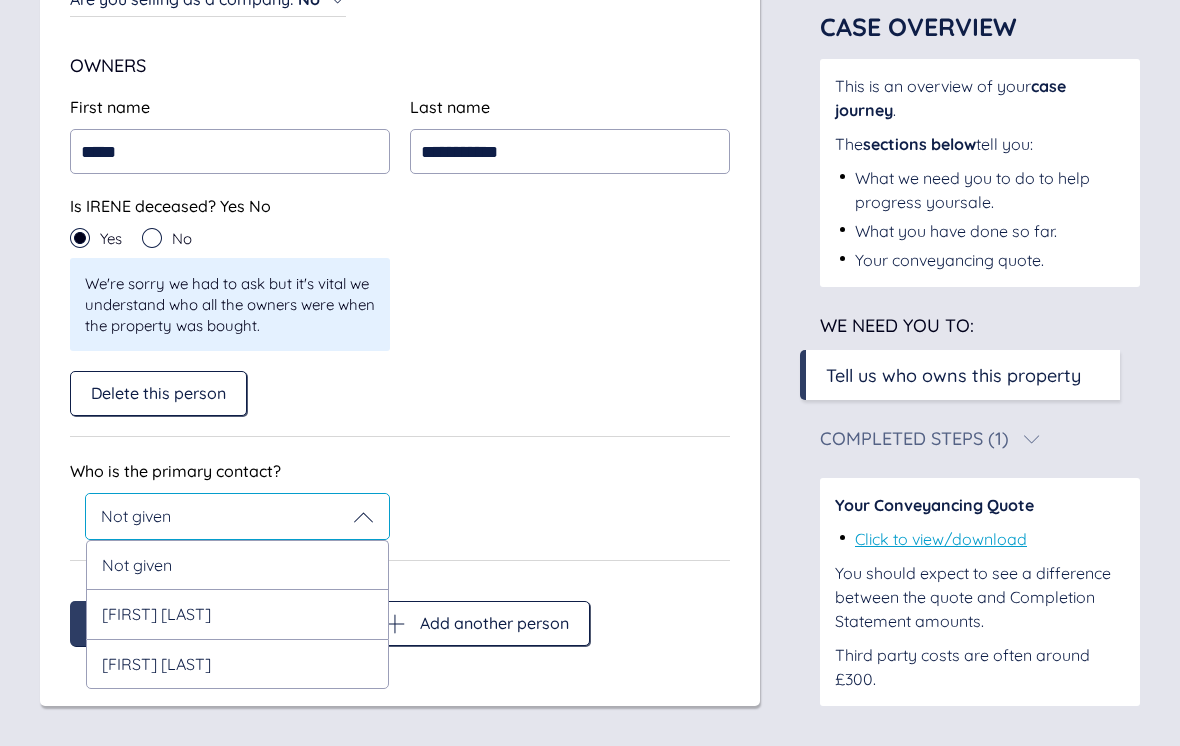 click on "[FIRST] [LAST]" at bounding box center (237, 613) 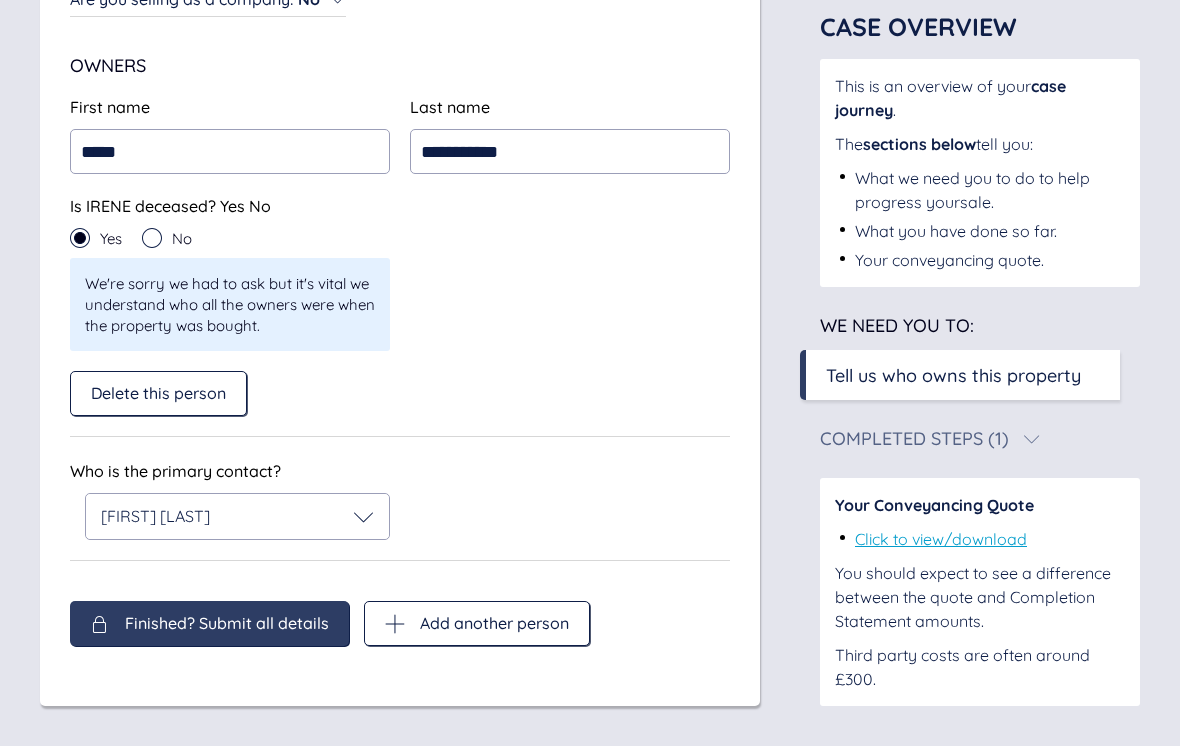 click on "Owners First name [FIRST] Last name [LAST] First name [FIRST] Last name [LAST] Is IRENE deceased? Yes No We're sorry we had to ask but it's vital we understand who all the owners were when the property was bought. Is IRENE deceased? Yes No We're sorry we had to ask but it's vital we understand who all the owners were when the property was bought. Delete this person Just checking Are you sure you want to  delete this person's details? If you change your mind later on, you can always add them back in. Yes, delete No Who is the primary contact? [FIRST] [LAST] Who is the primary contact? [FIRST] [LAST] Finished? Submit all details Add another person Finished? Submit all details Add another person" at bounding box center (400, 259) 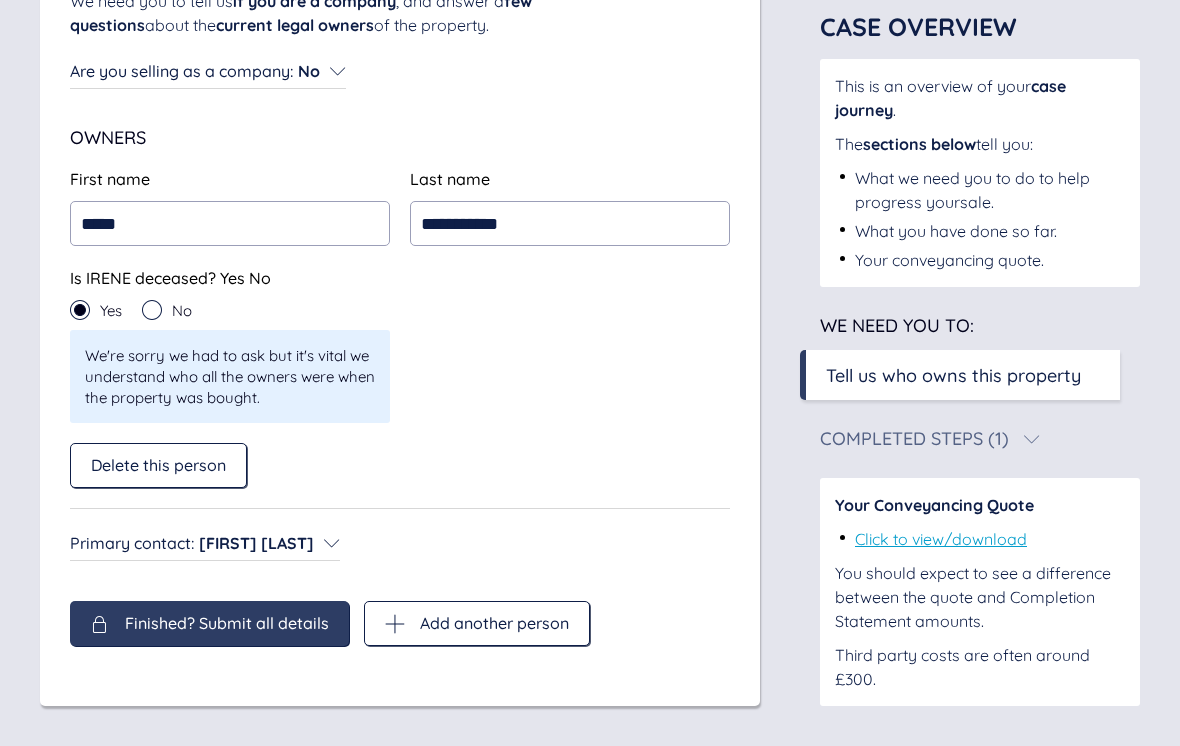 click on "Finished? Submit all details" at bounding box center [227, 623] 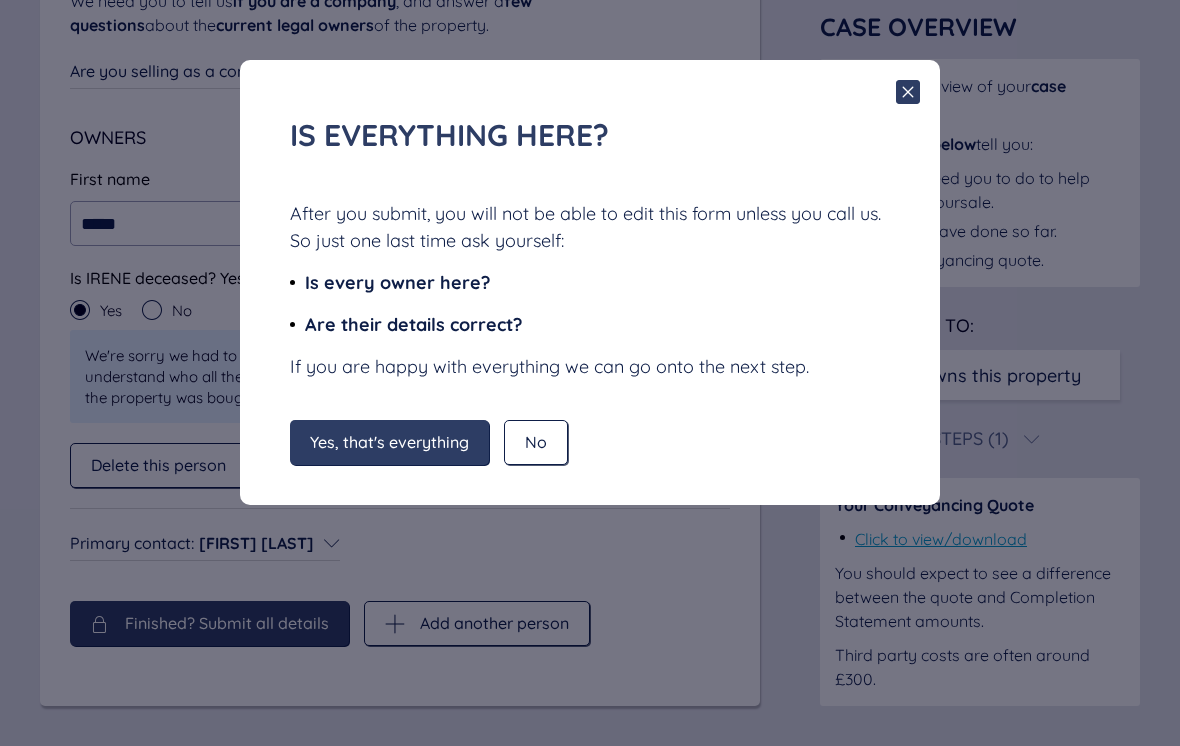 click on "Yes, that's everything" at bounding box center [389, 442] 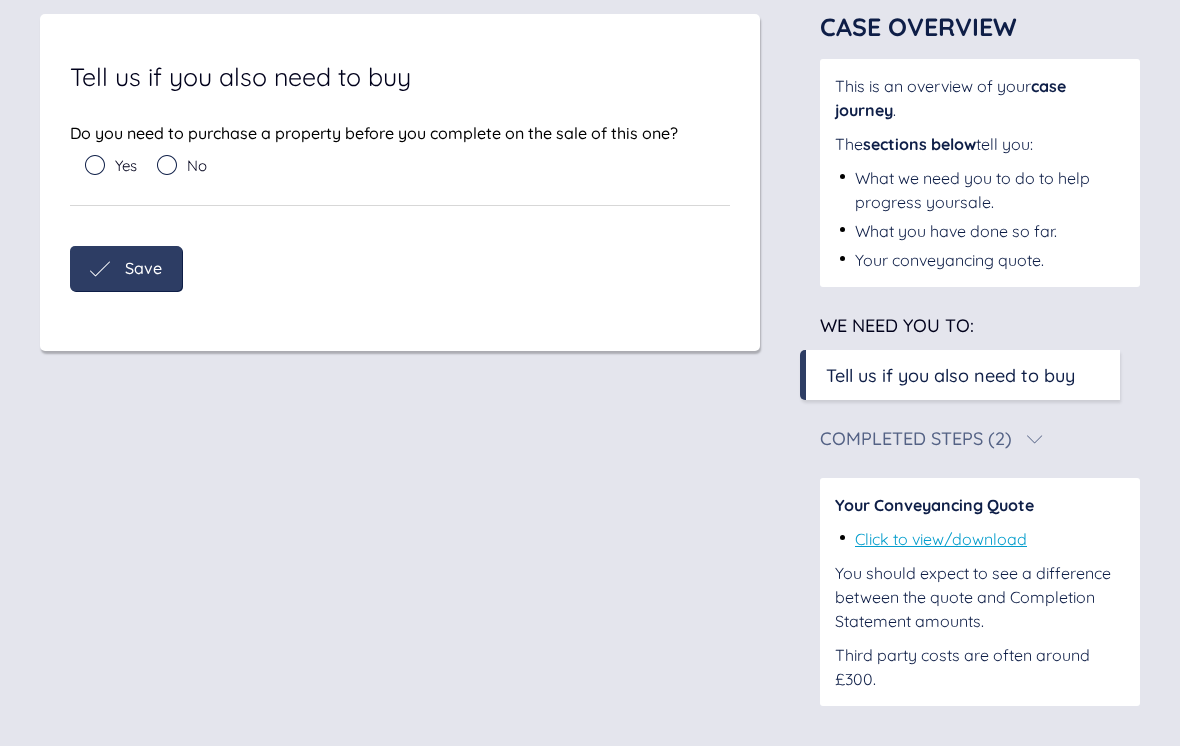 click 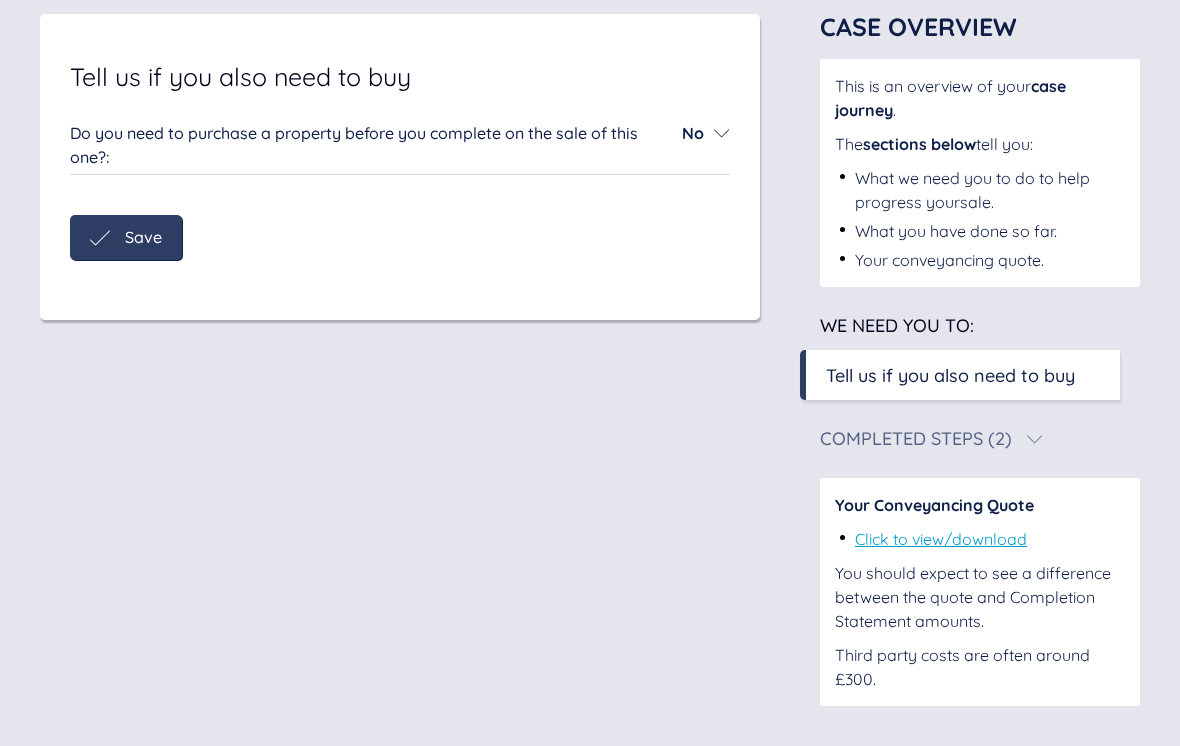 click on "Save" at bounding box center [143, 237] 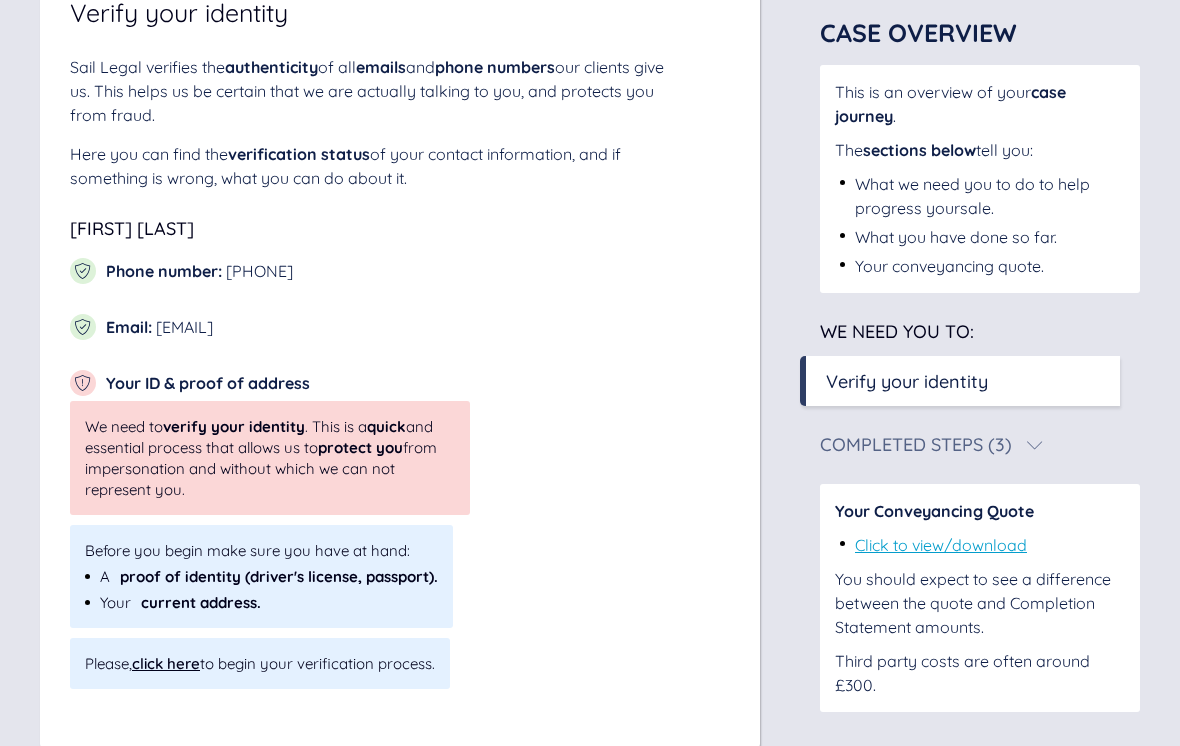 scroll, scrollTop: 212, scrollLeft: 0, axis: vertical 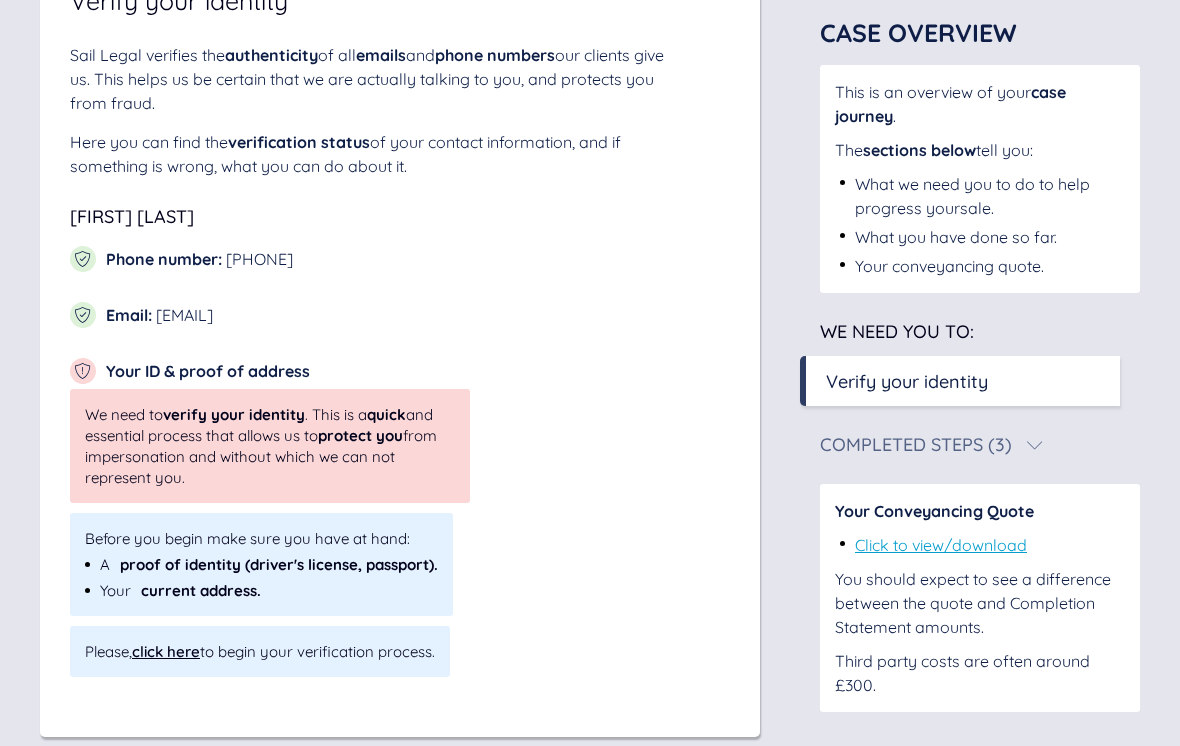 click on "click here" at bounding box center [166, 651] 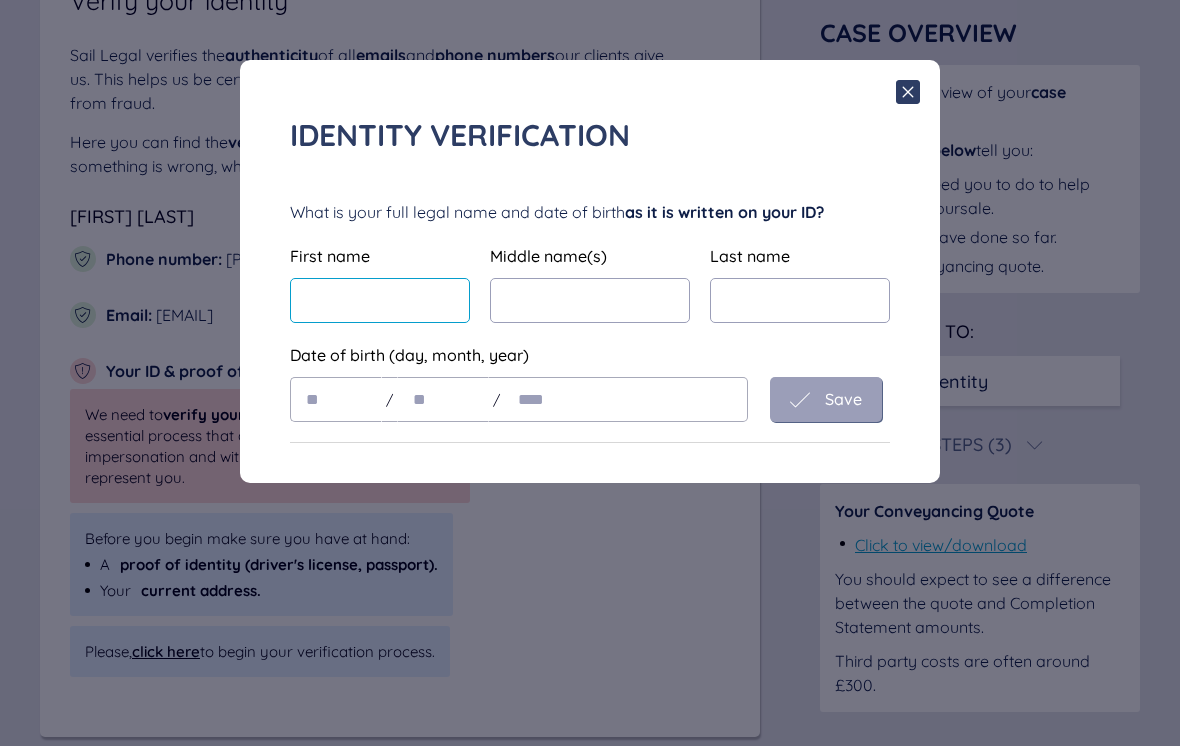 click at bounding box center (380, 300) 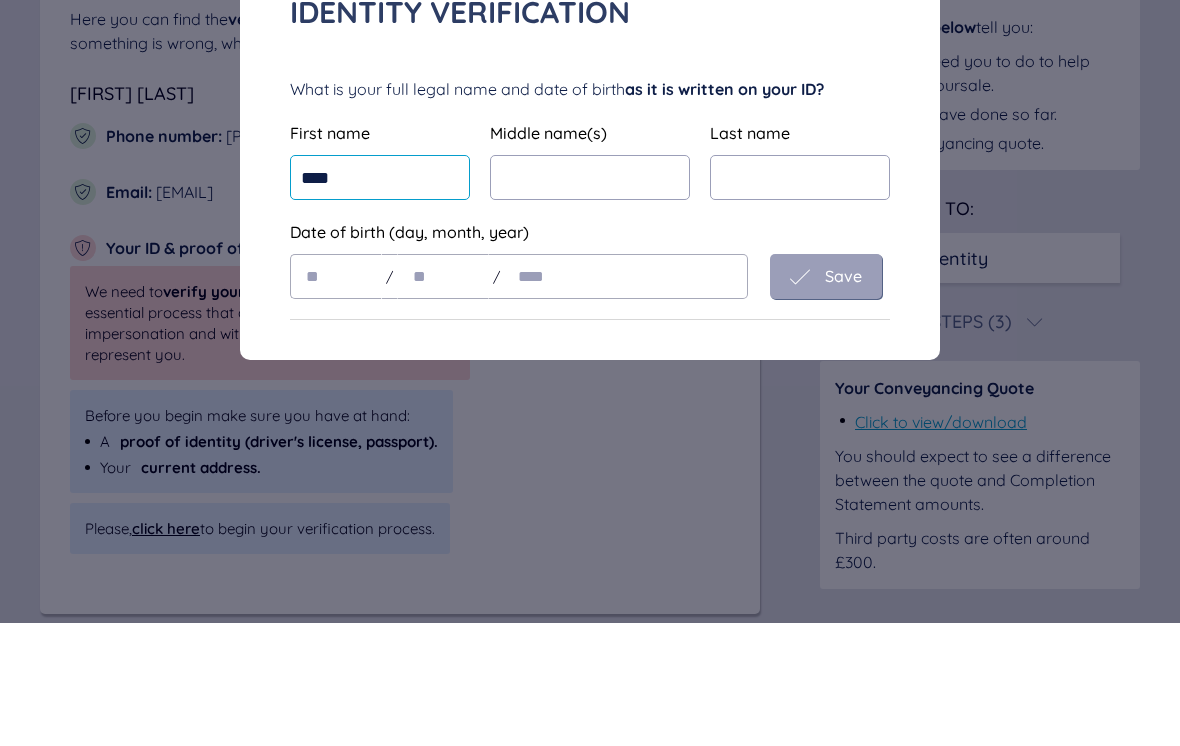 type on "****" 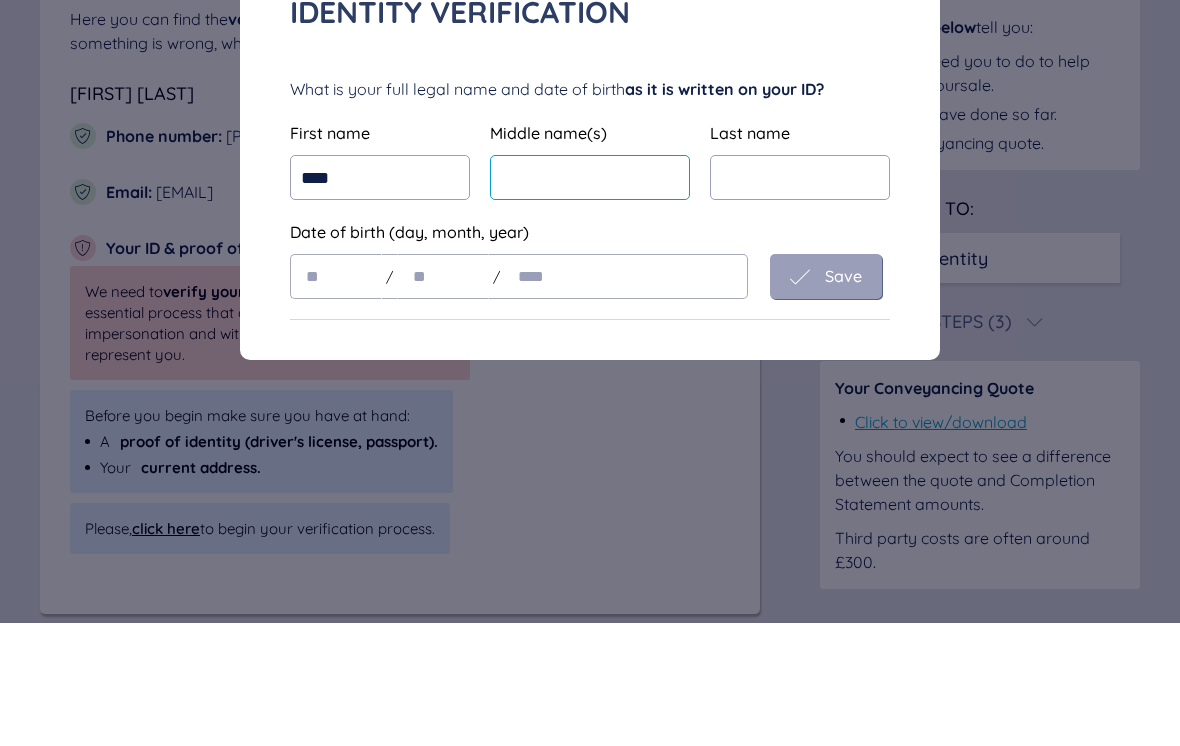 click at bounding box center [590, 300] 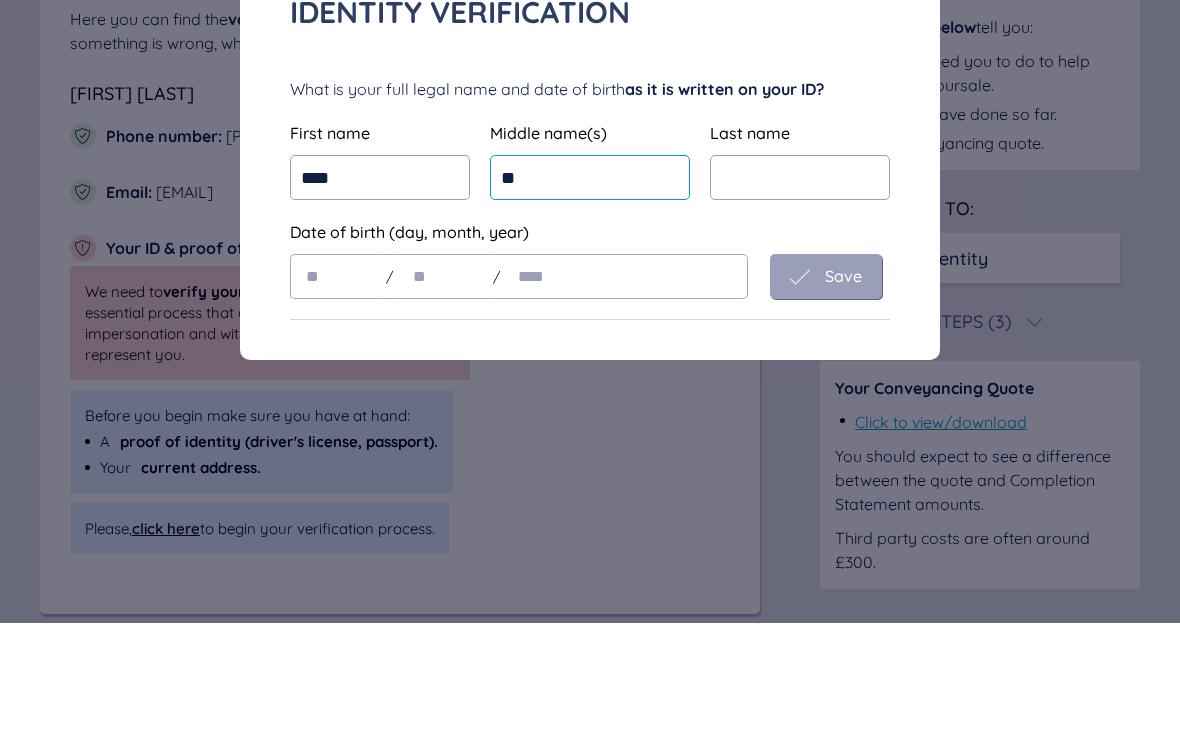 type on "*" 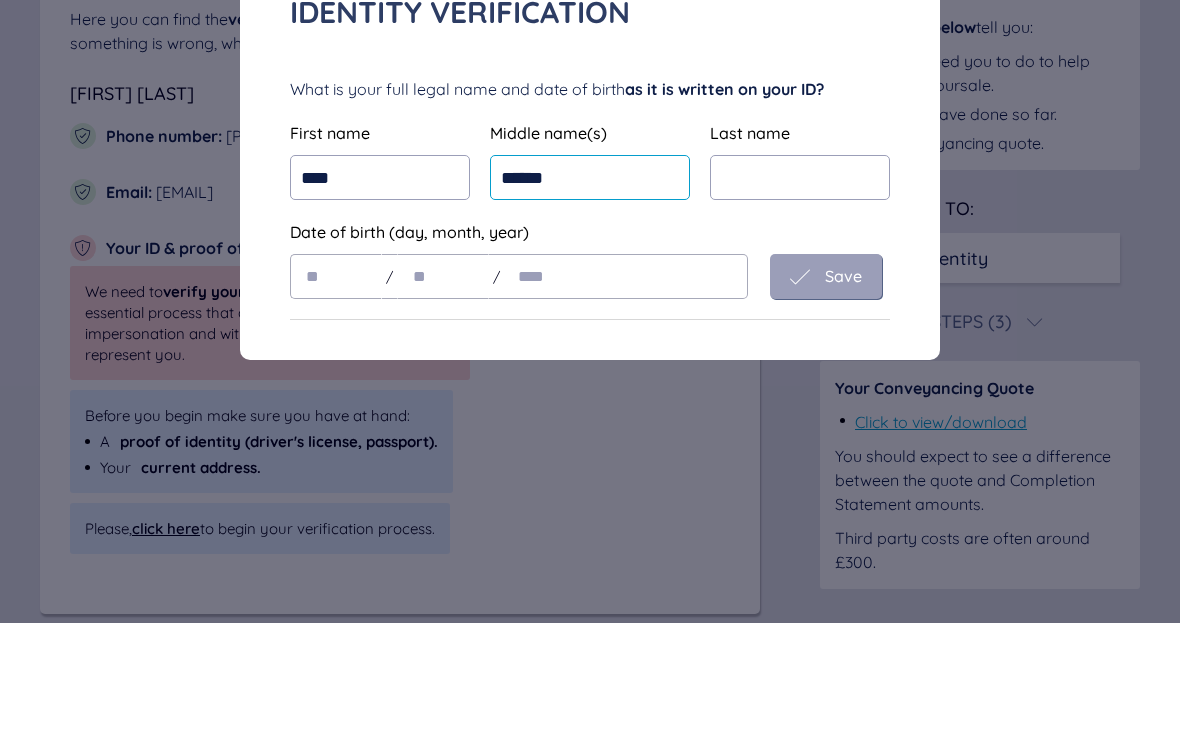 type on "******" 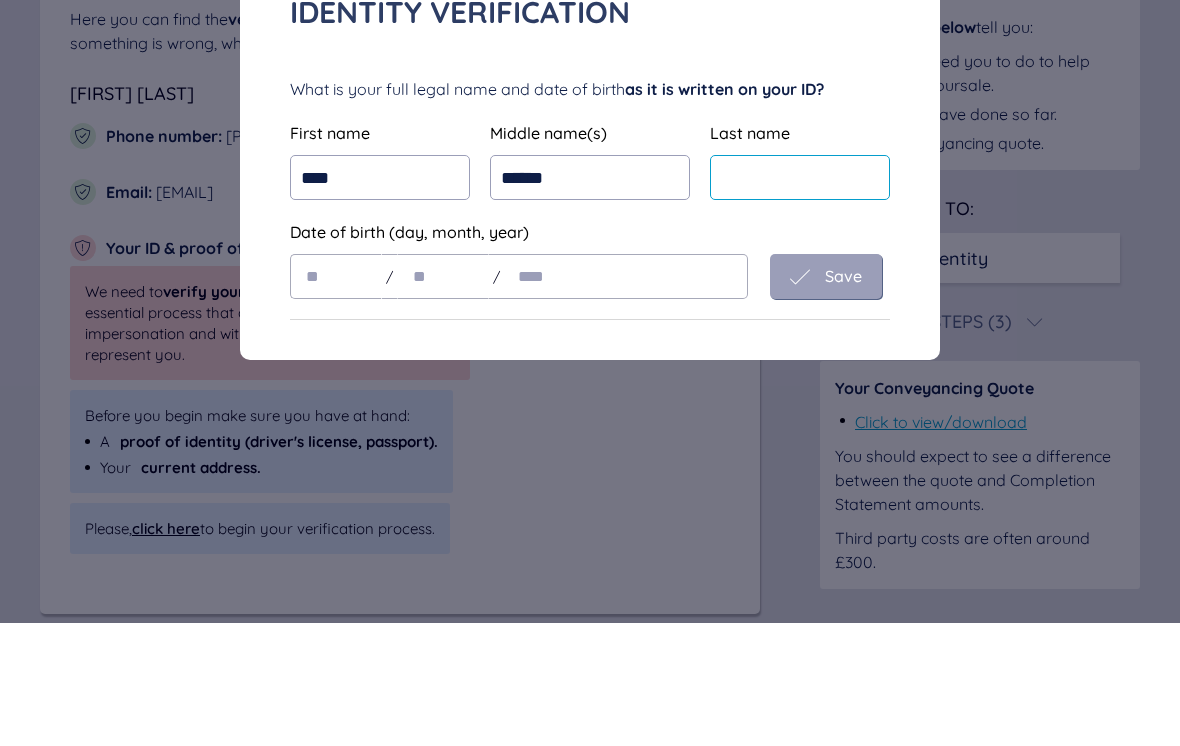 click at bounding box center [800, 300] 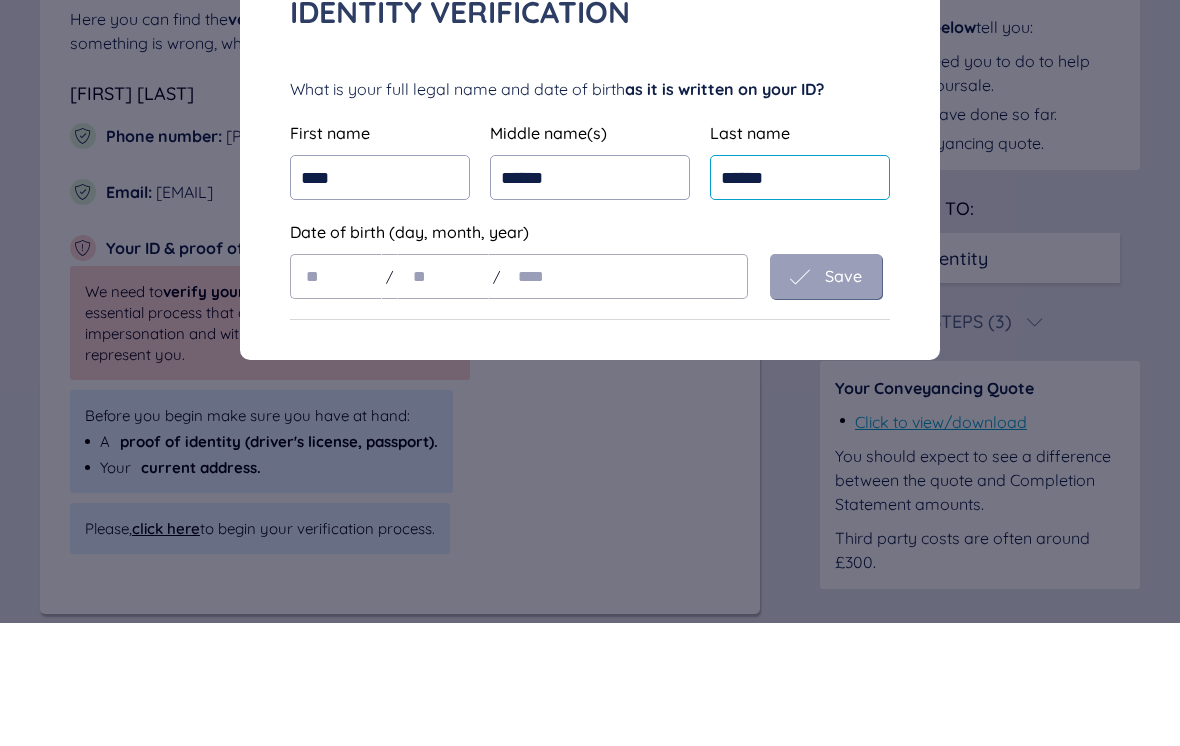 type on "******" 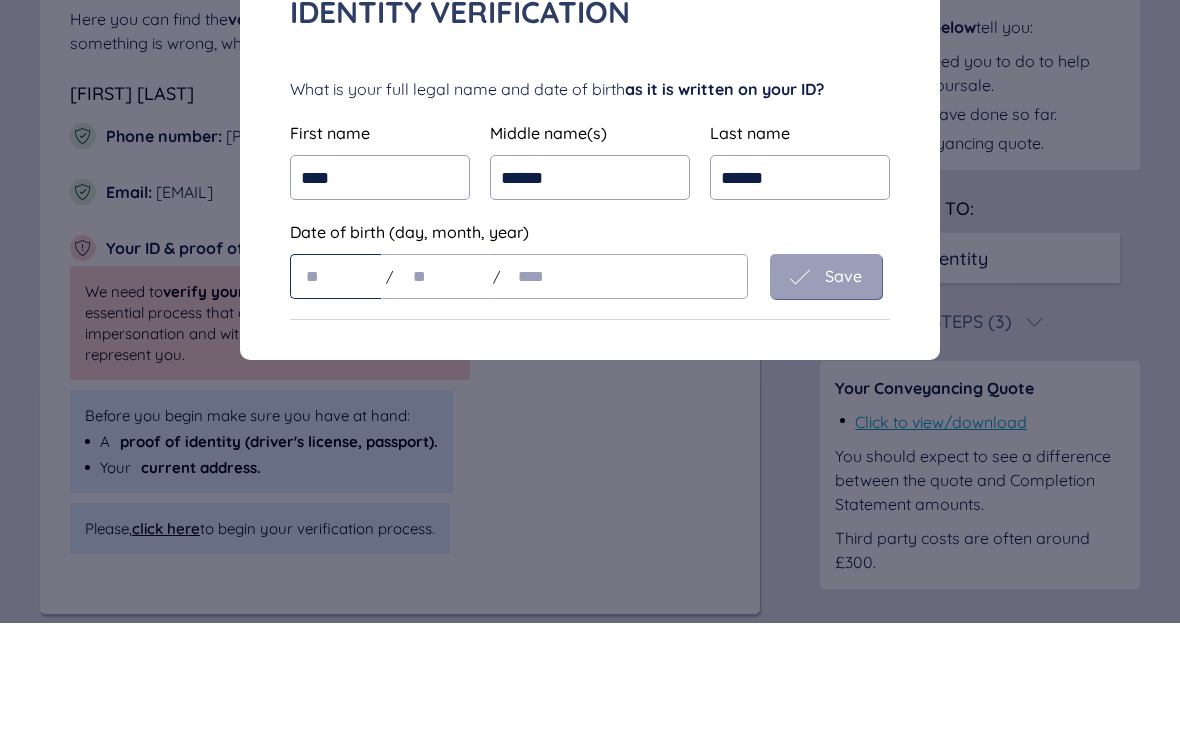 click at bounding box center [336, 399] 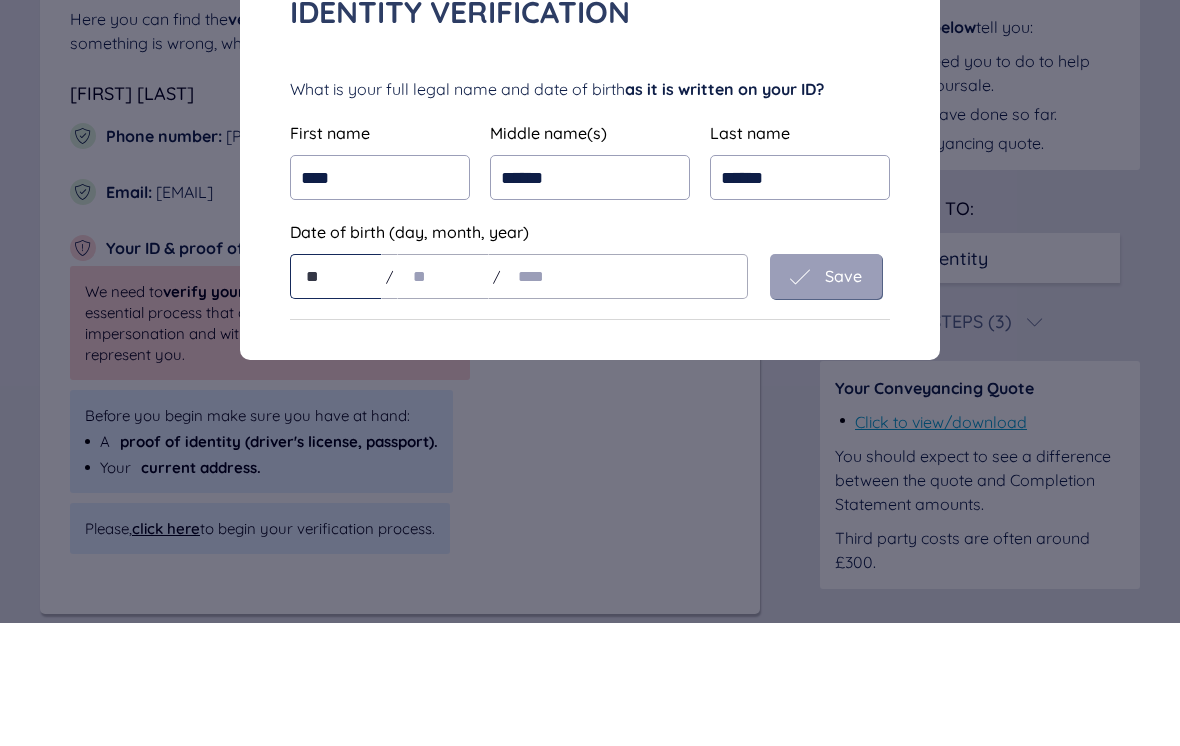 type on "**" 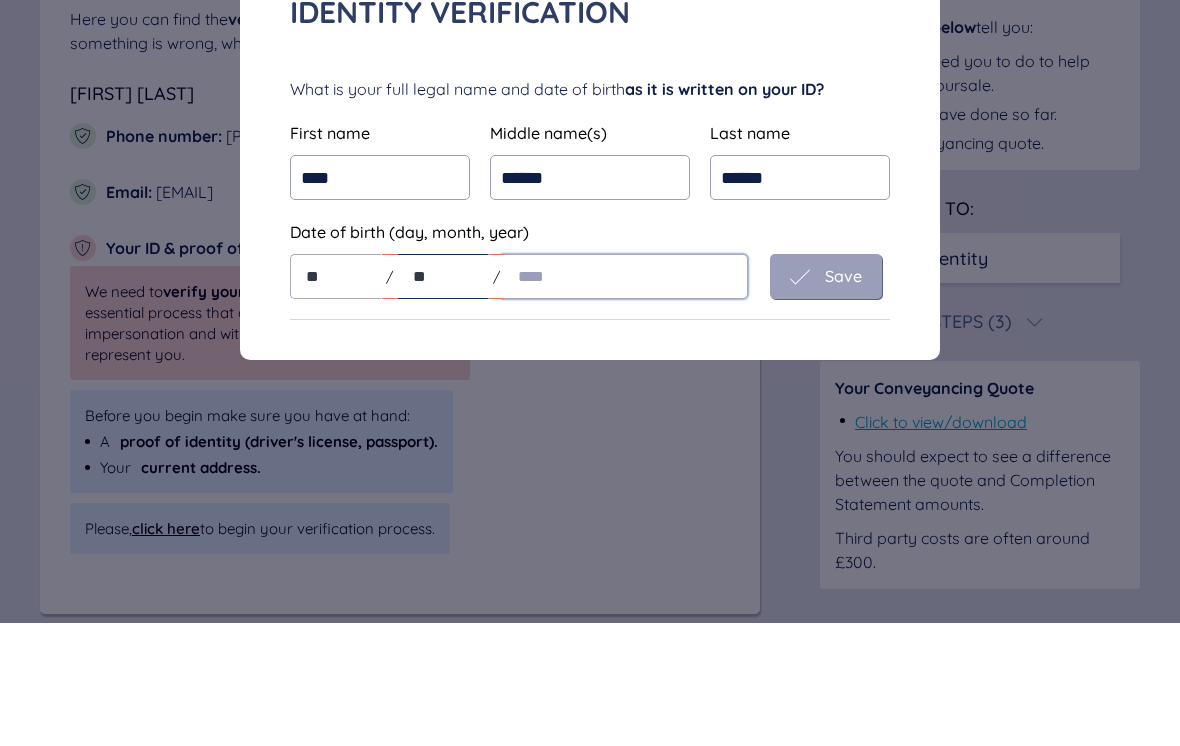 type on "**" 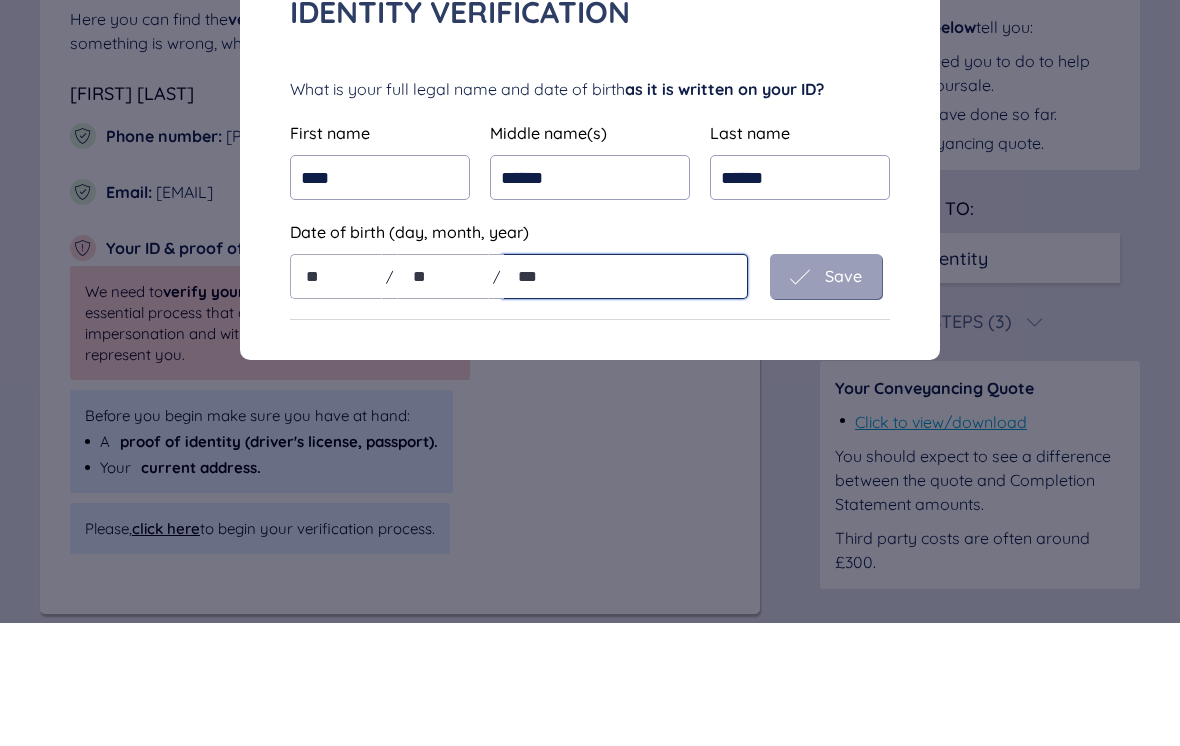 type on "****" 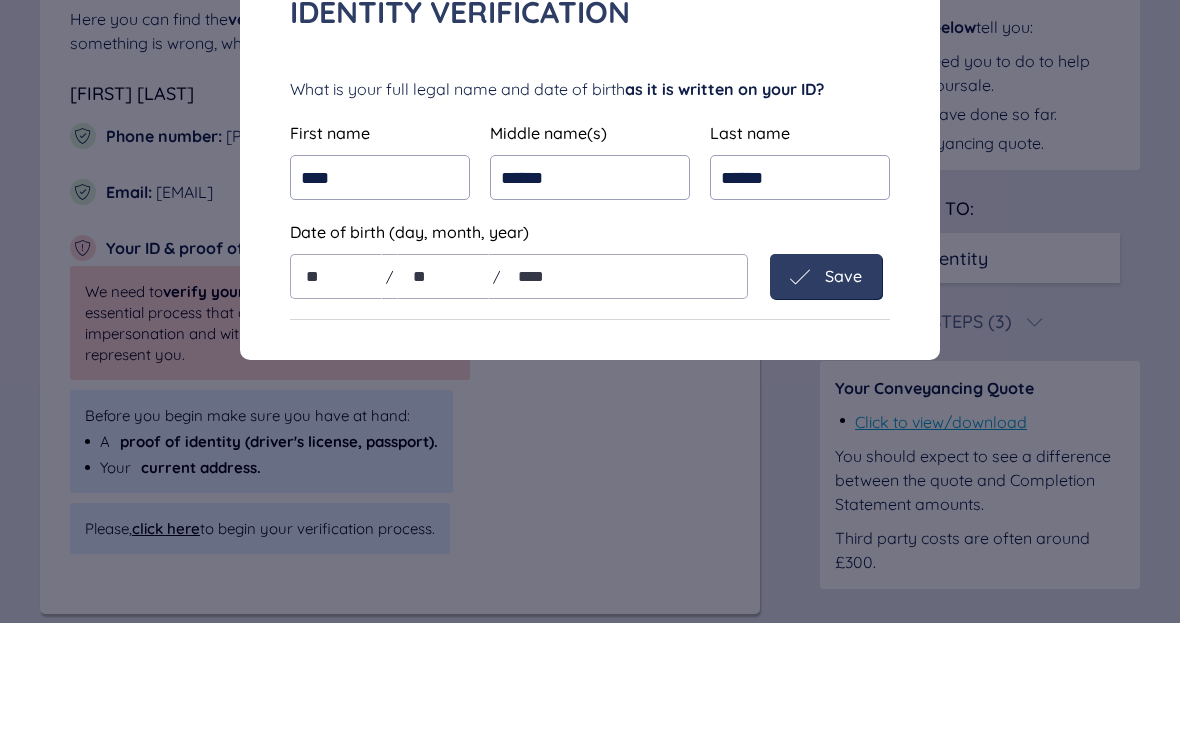 click on "Save" at bounding box center [843, 399] 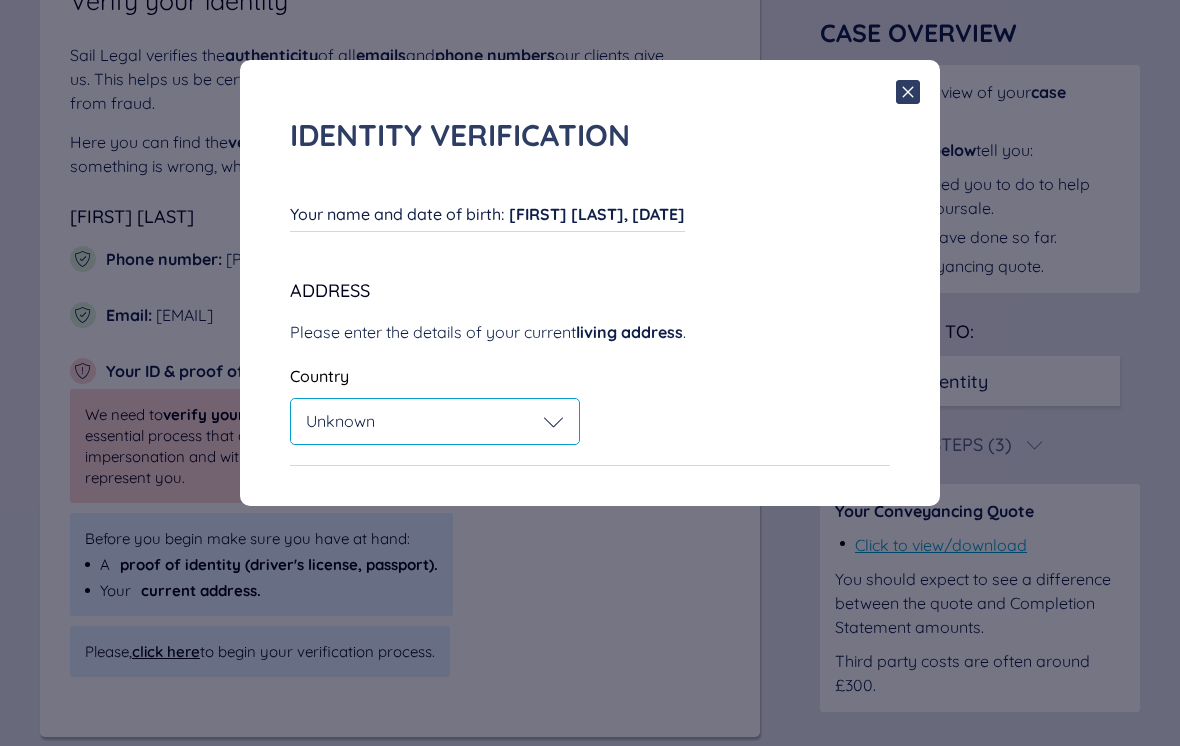 click on "Unknown" at bounding box center (435, 421) 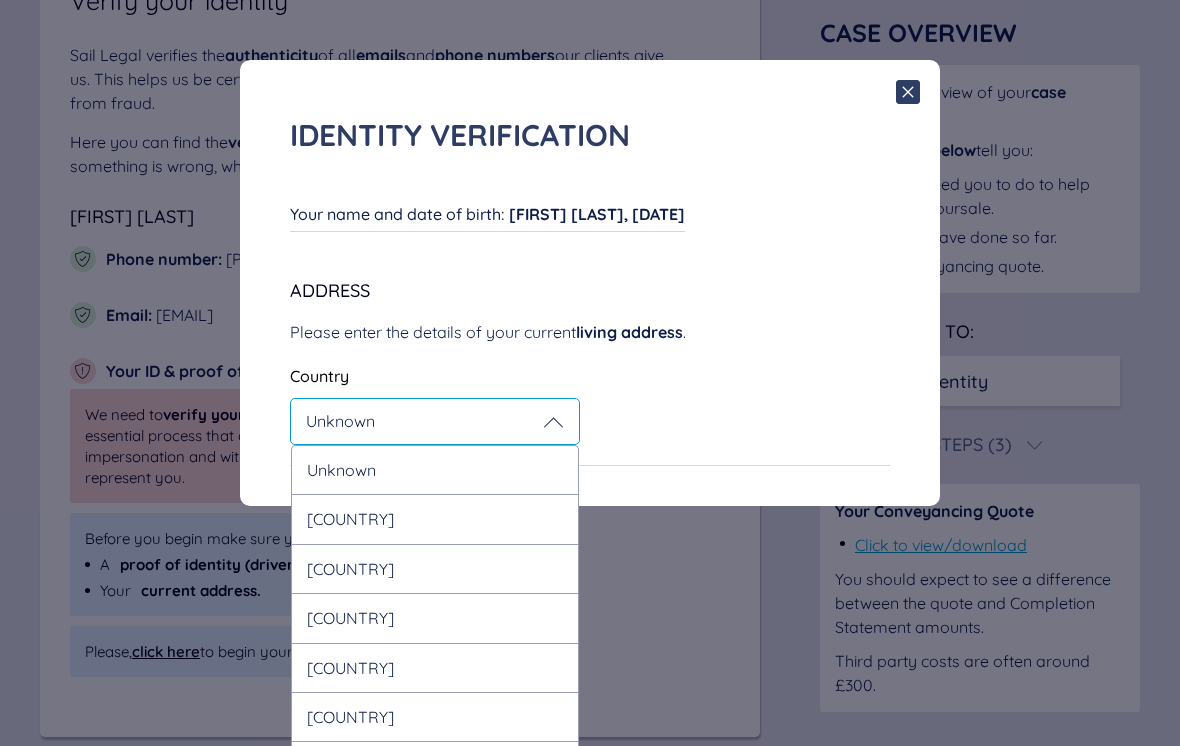click on "United Kingdom" at bounding box center (435, 518) 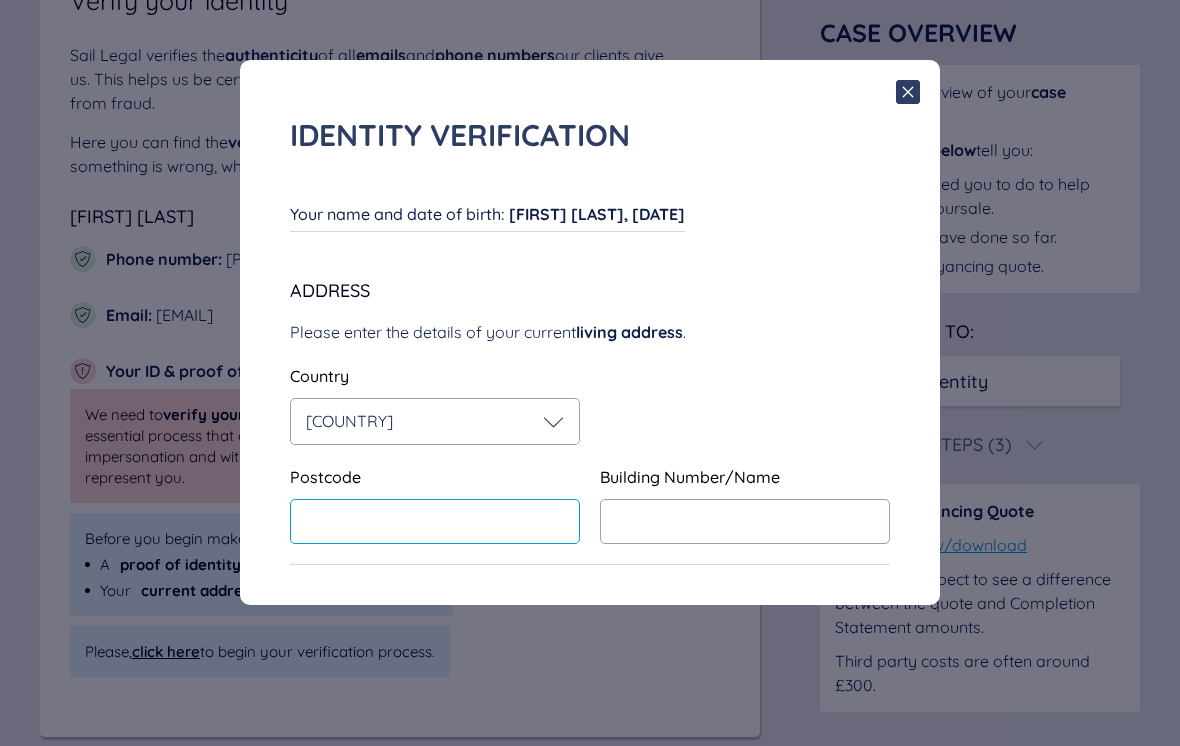 click at bounding box center (435, 521) 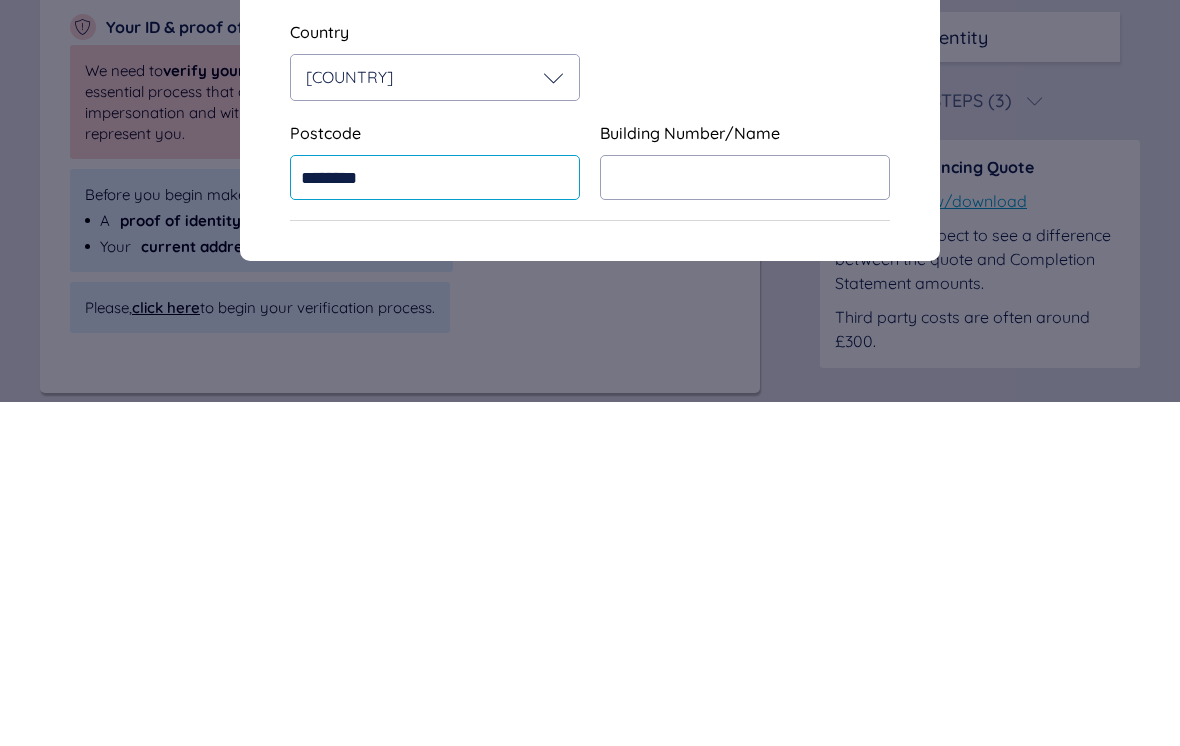 type on "********" 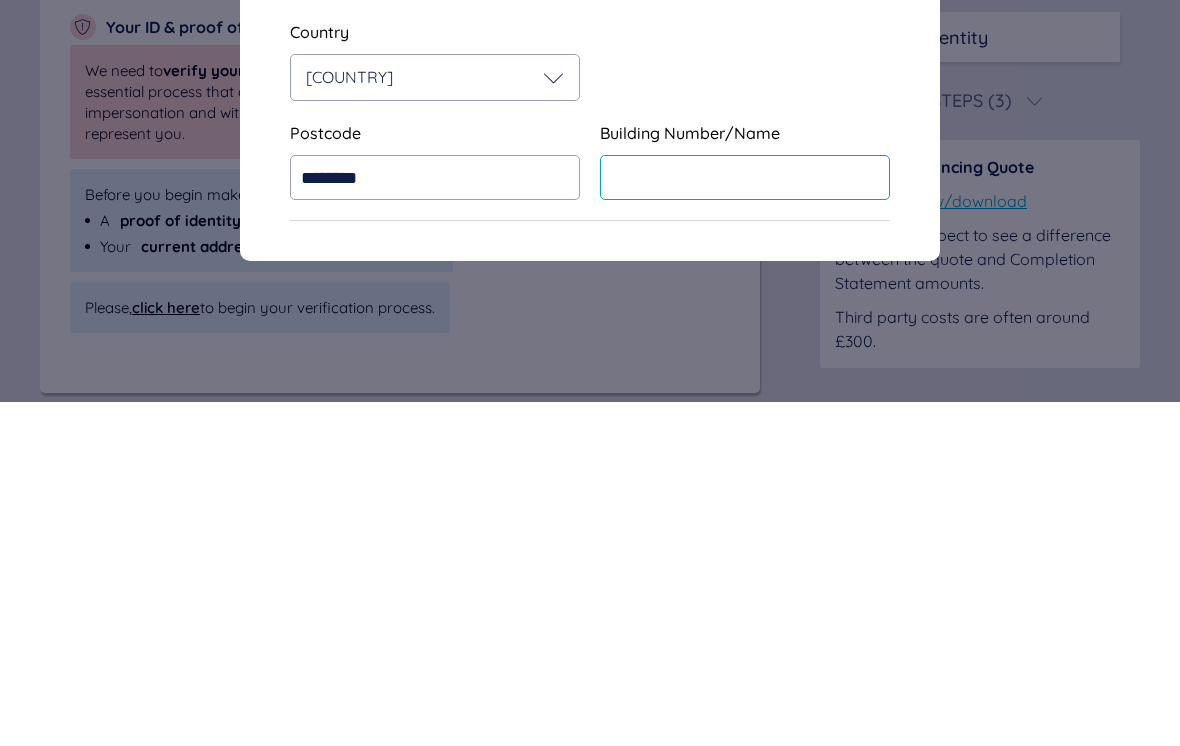 click at bounding box center [745, 521] 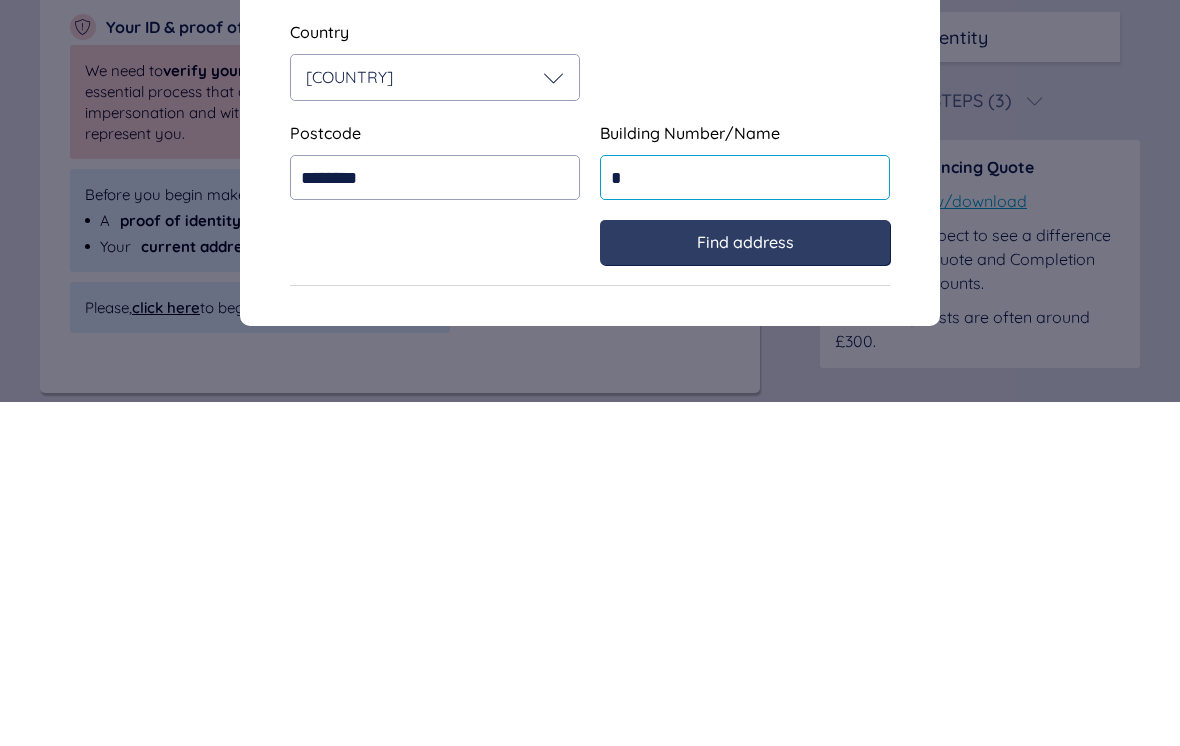 type on "*" 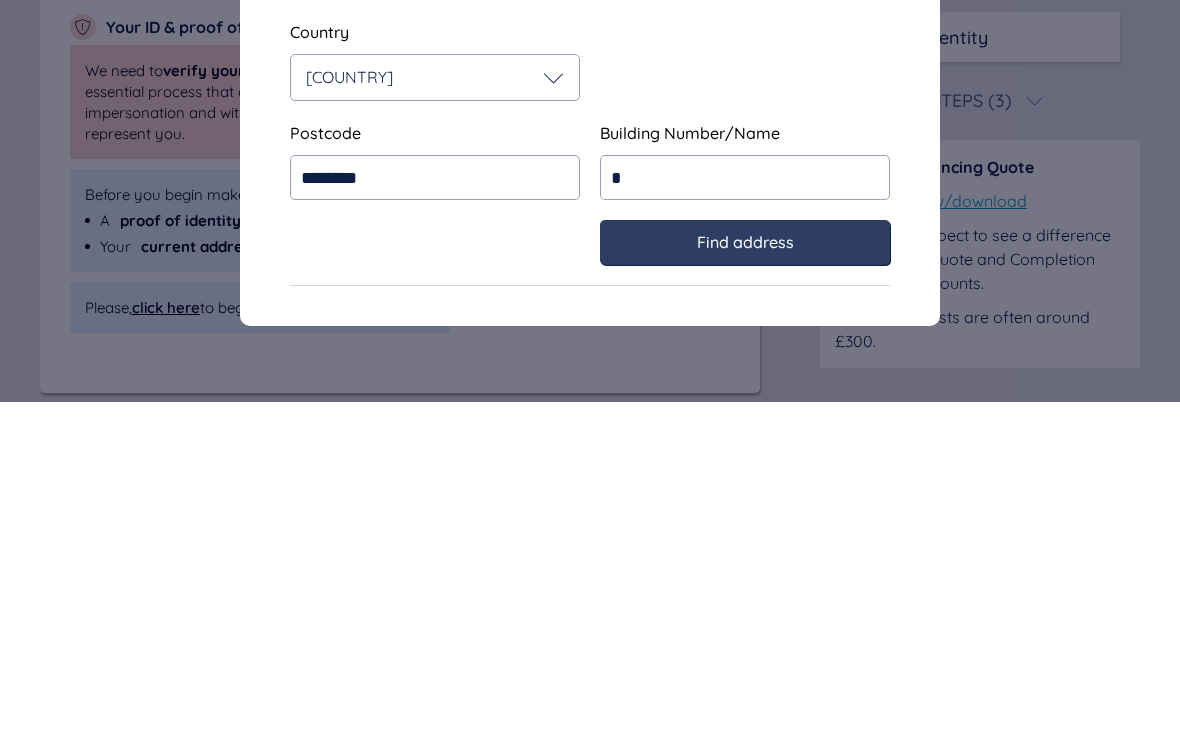 click on "Find address" at bounding box center (745, 586) 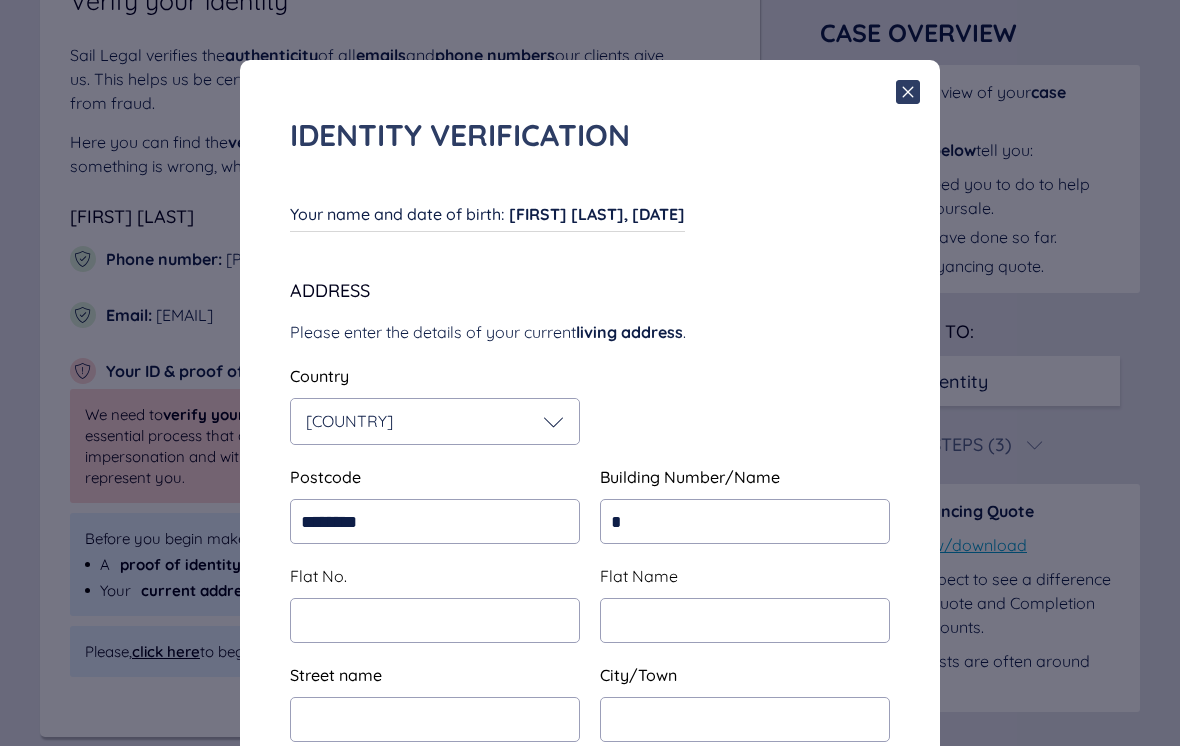 type on "**********" 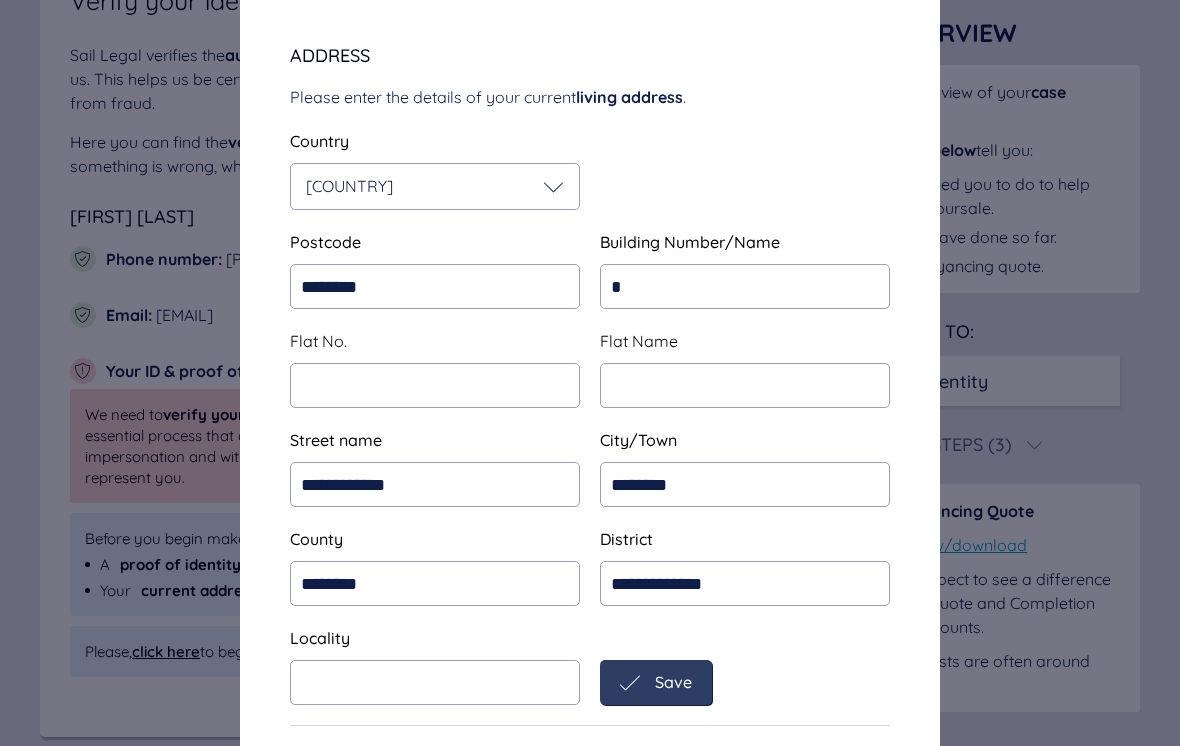 scroll, scrollTop: 234, scrollLeft: 0, axis: vertical 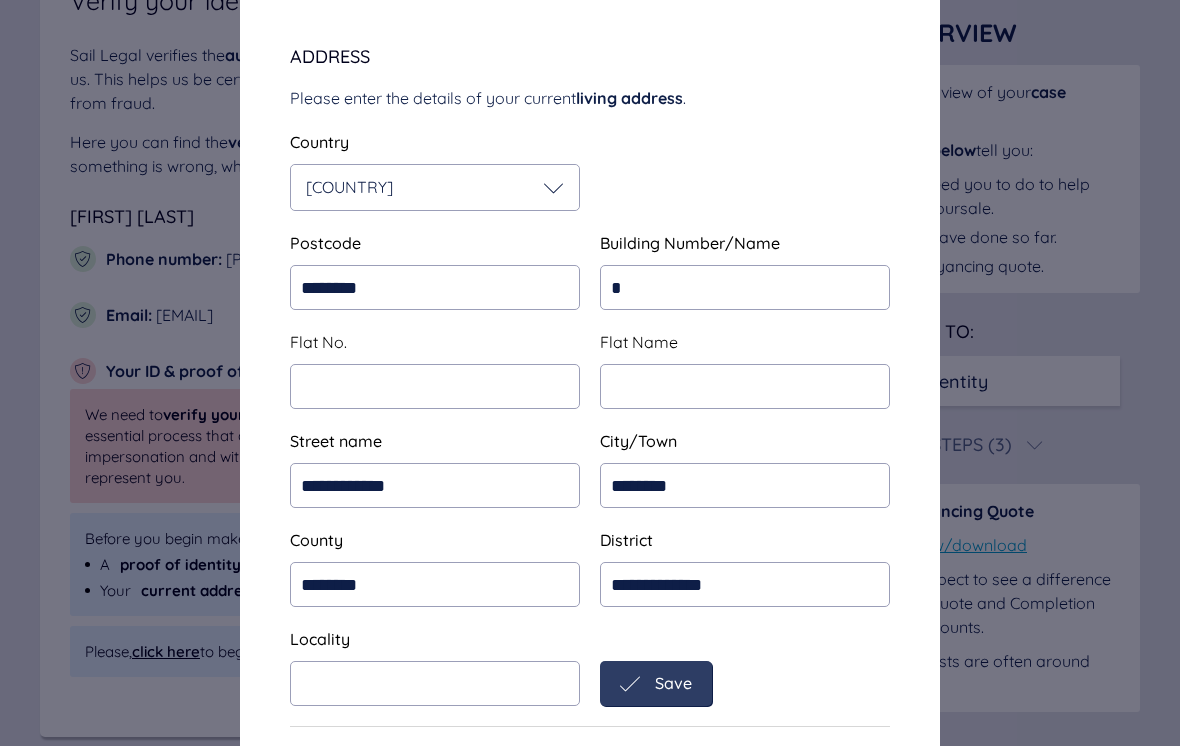click on "Save" at bounding box center (673, 683) 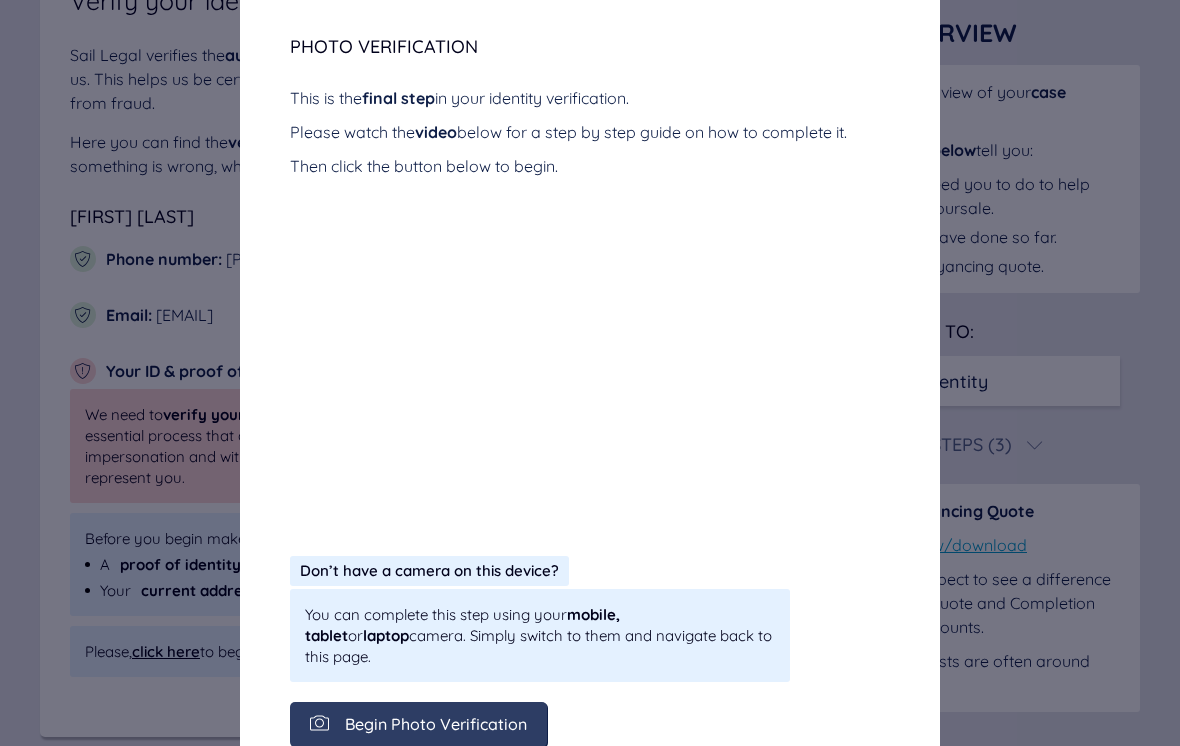 scroll, scrollTop: 325, scrollLeft: 0, axis: vertical 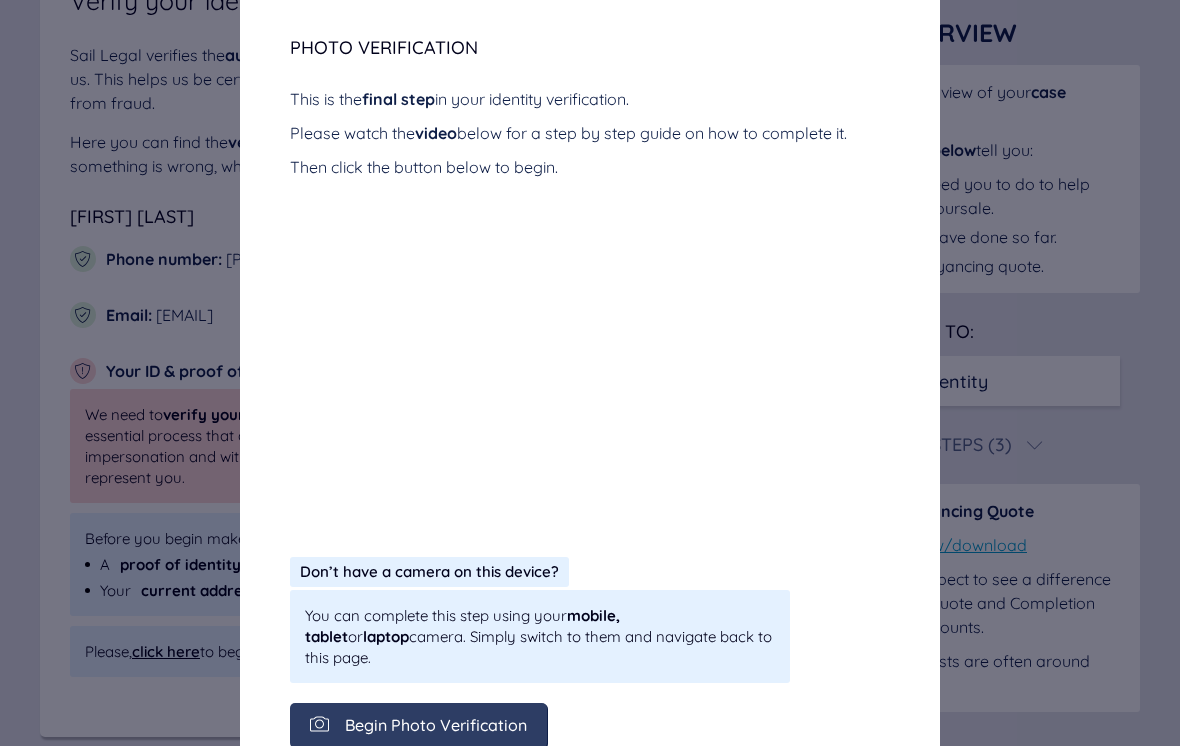 click on "Begin Photo Verification" at bounding box center [436, 725] 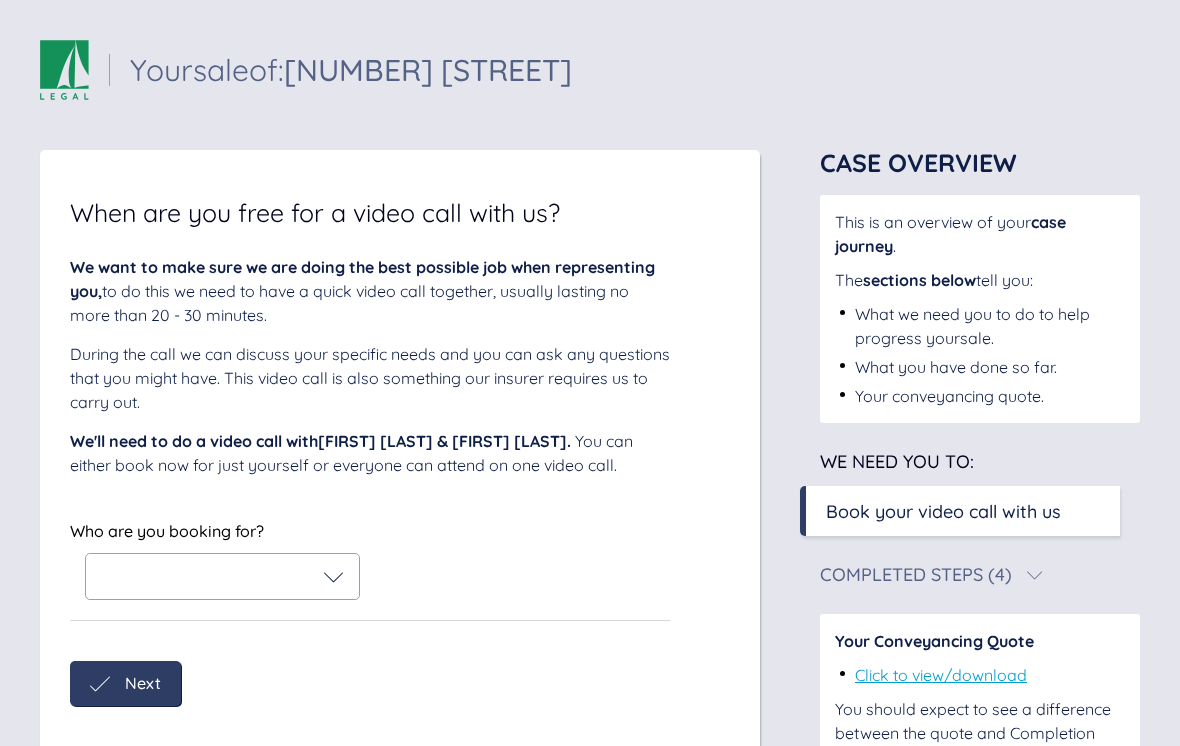 scroll, scrollTop: 0, scrollLeft: 0, axis: both 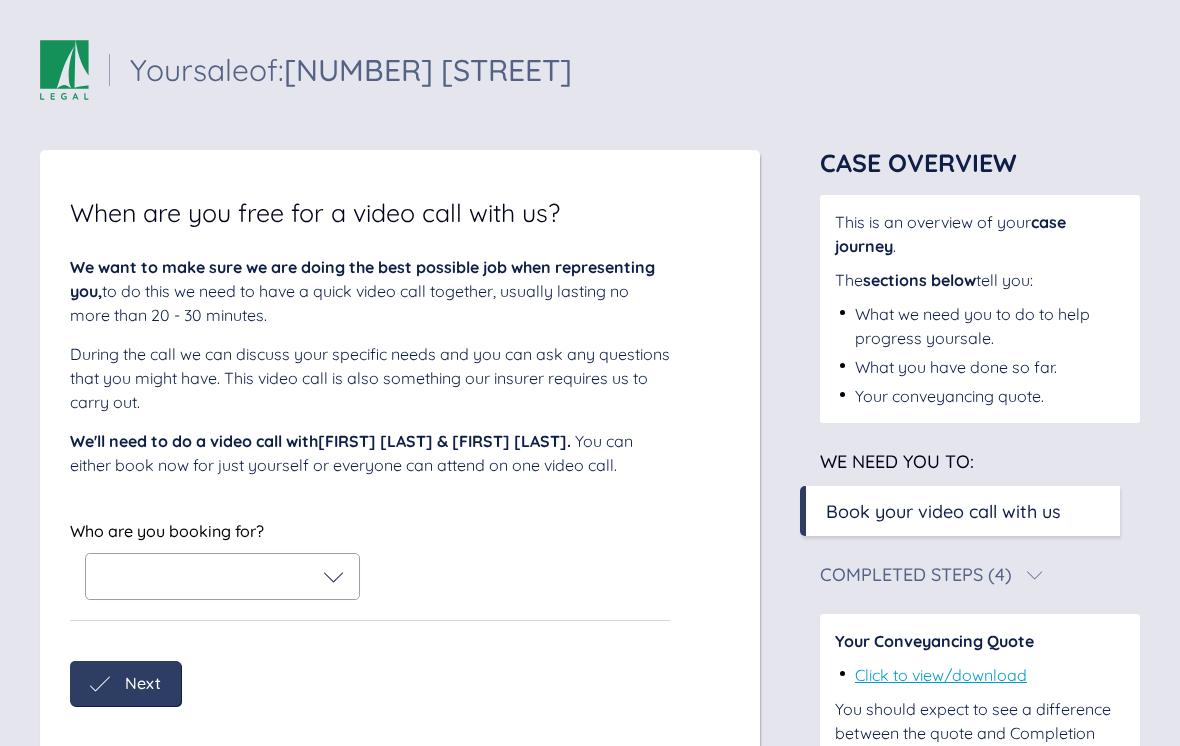 click at bounding box center [222, 576] 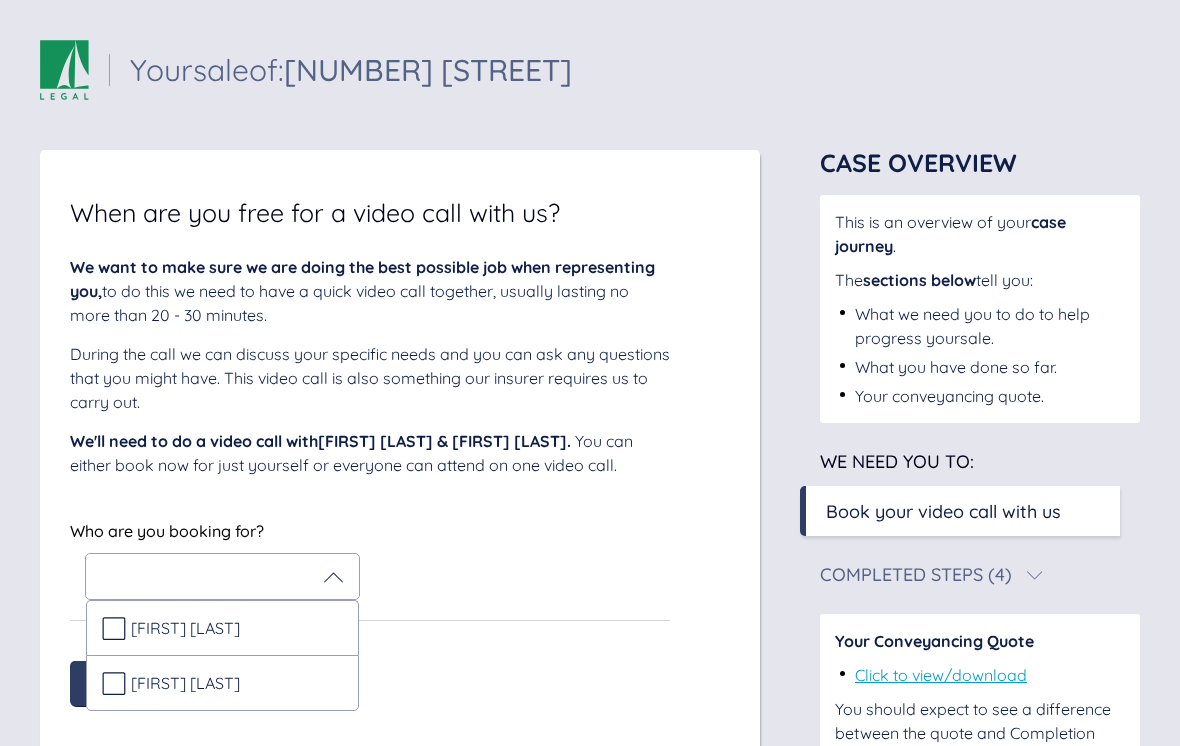 click on "[FIRST] [LAST]" at bounding box center [185, 628] 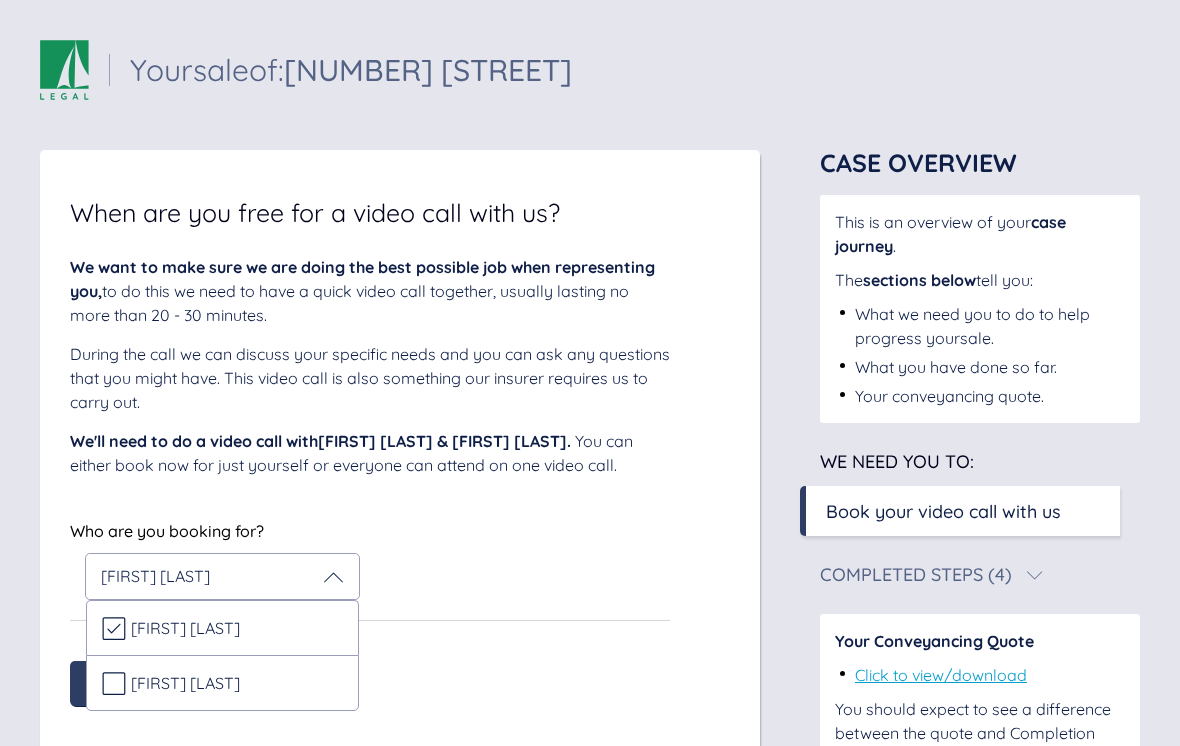 click on "[FIRST] [LAST]" at bounding box center [185, 683] 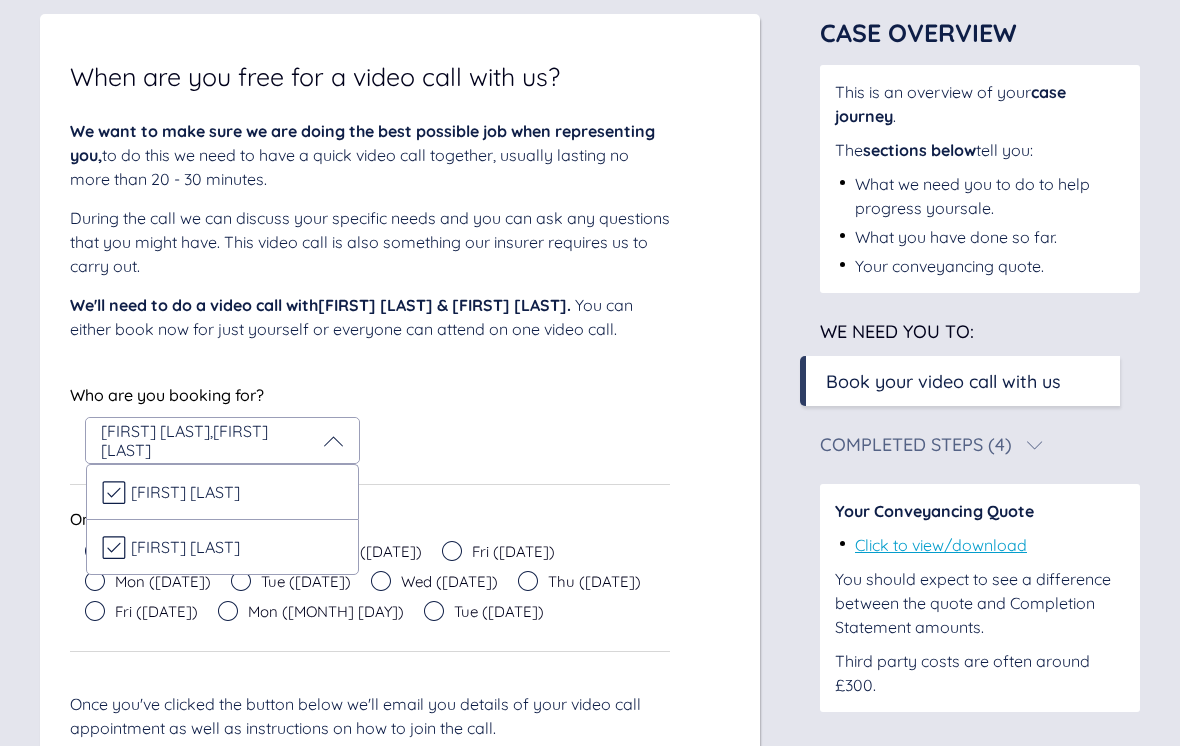 scroll, scrollTop: 137, scrollLeft: 0, axis: vertical 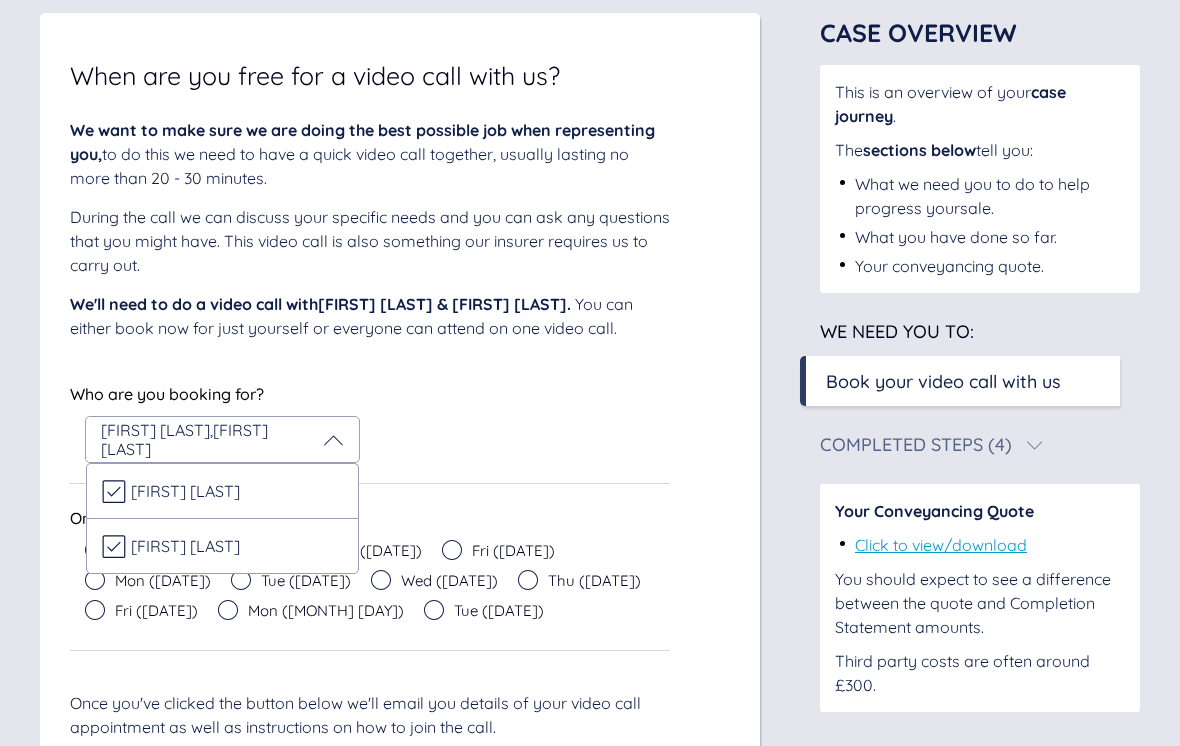 click on "Who are you booking for? [FIRST] [LAST] ,  [FIRST] [LAST] [FIRST] [LAST] [FIRST] [LAST]" at bounding box center [370, 421] 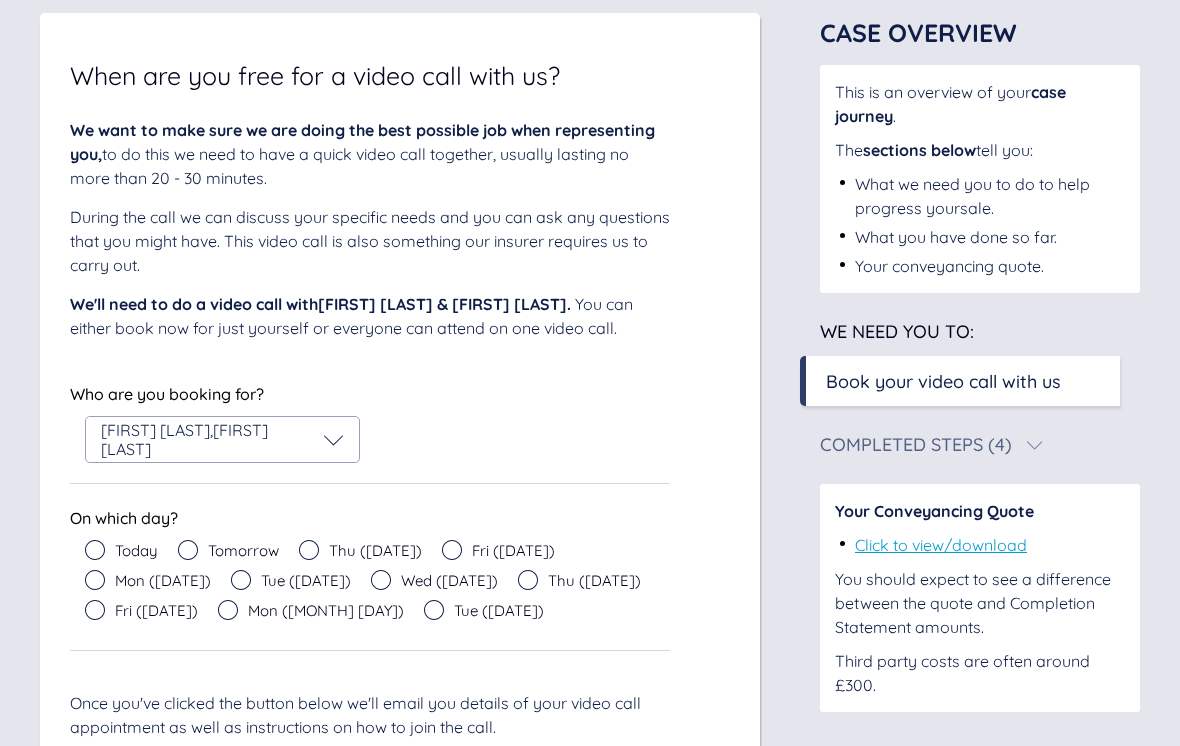 click 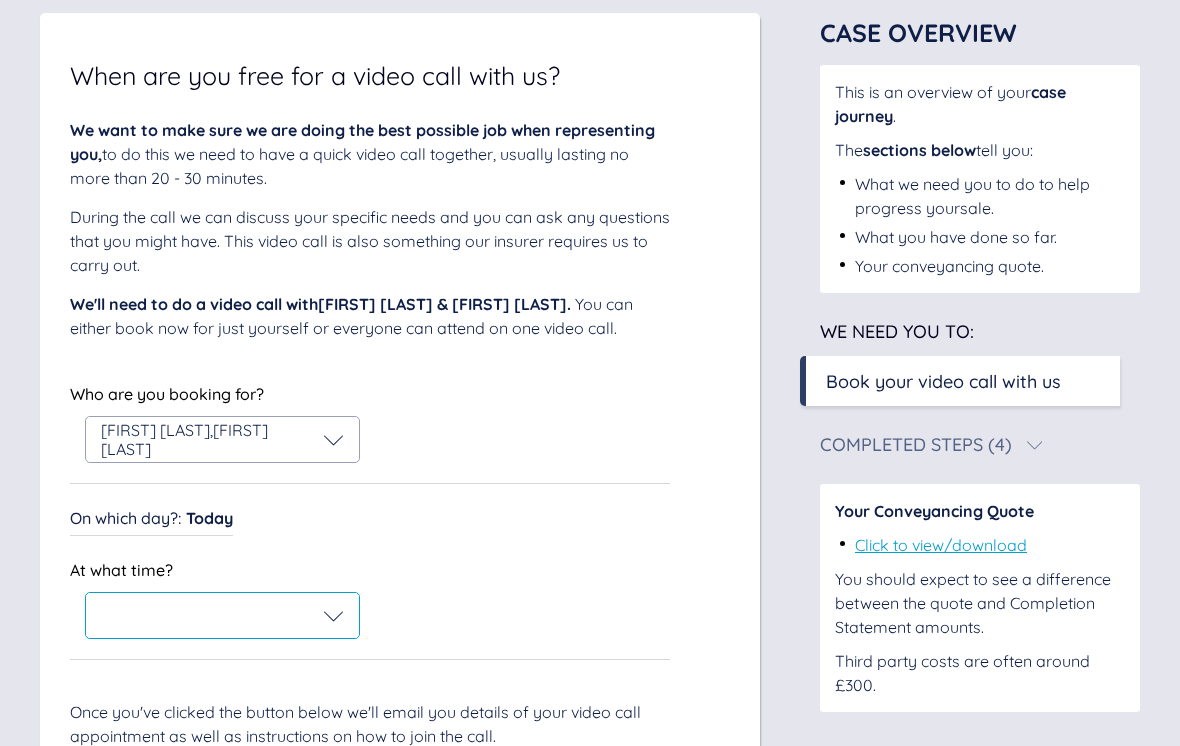 click at bounding box center (222, 615) 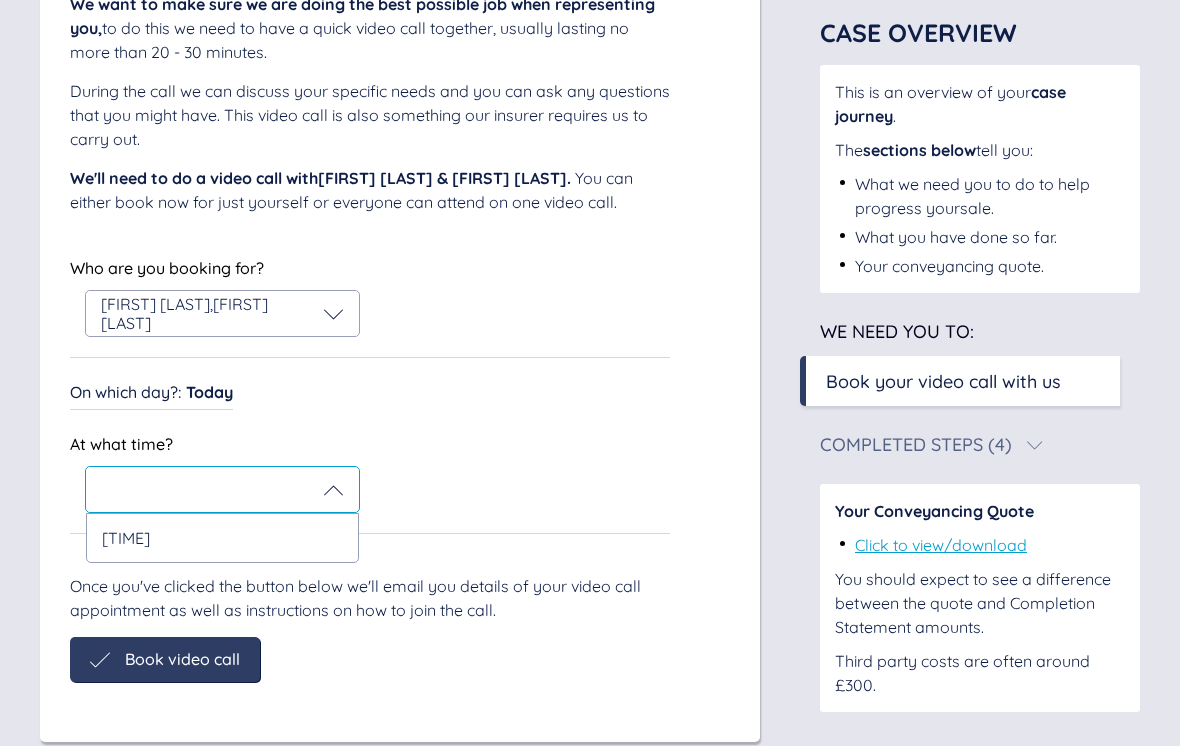 scroll, scrollTop: 268, scrollLeft: 0, axis: vertical 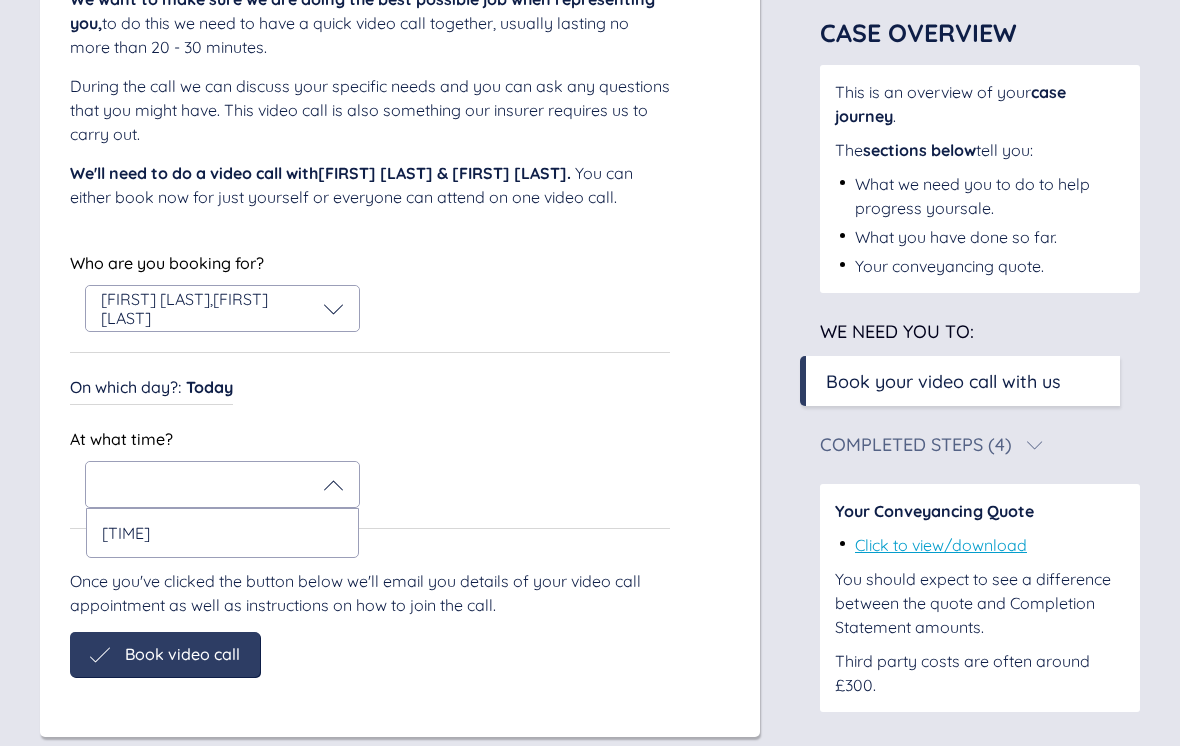 click on "Book video call" at bounding box center [182, 654] 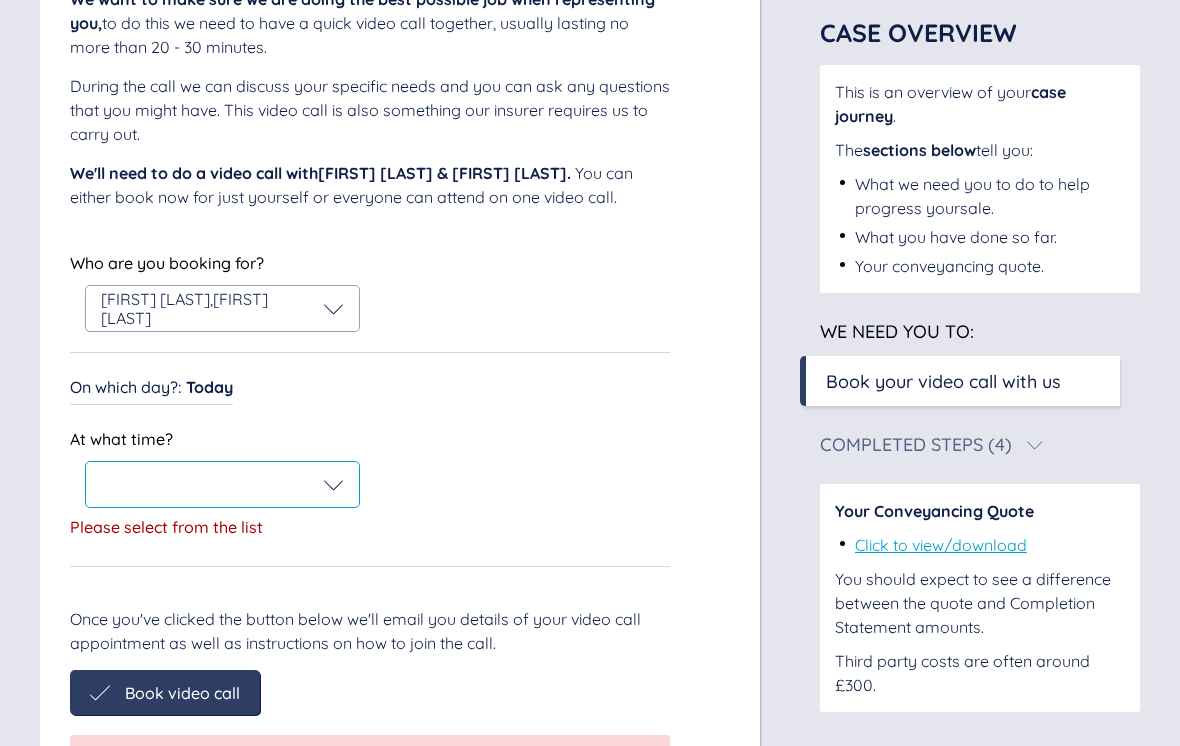 click at bounding box center [222, 484] 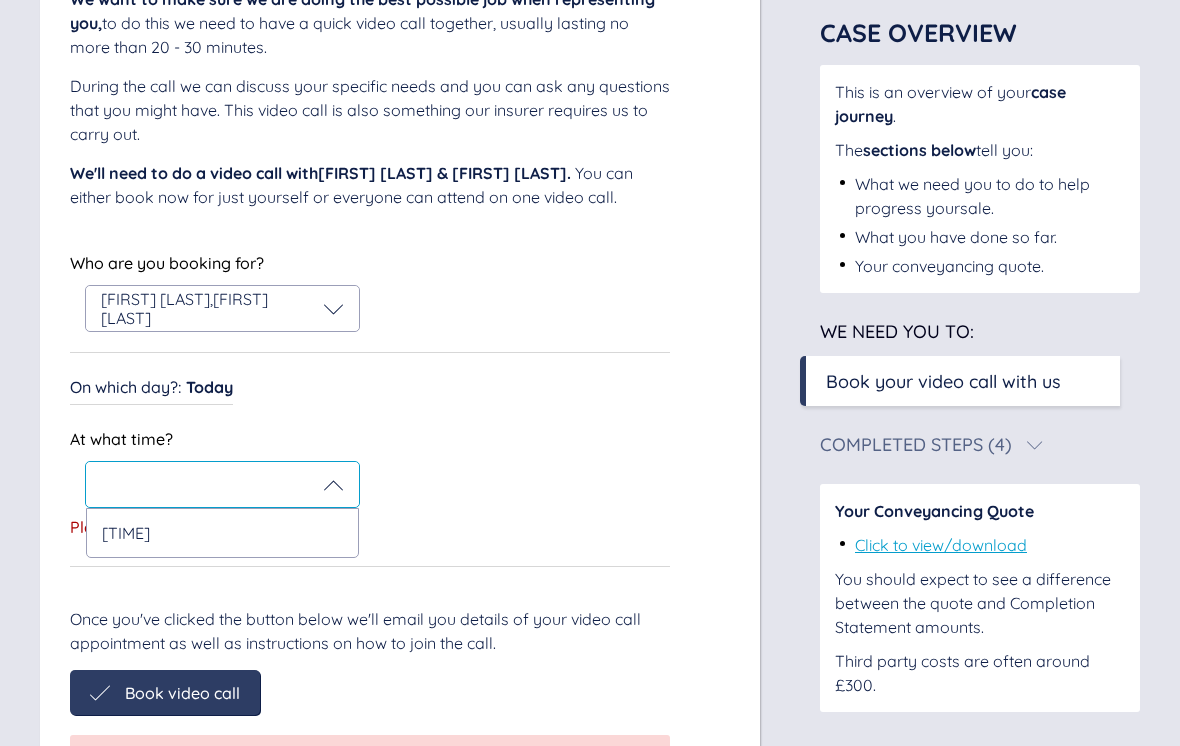 click on "[TIME]" at bounding box center (222, 533) 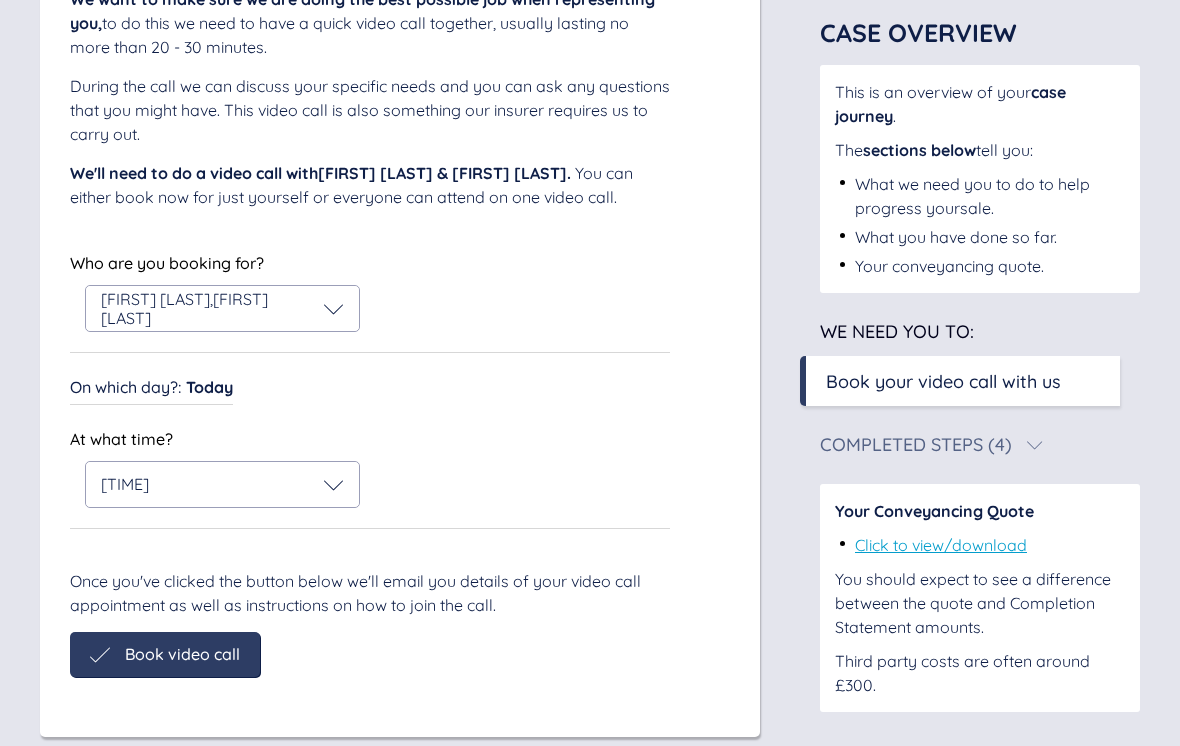 click on "When are you free for a video call with us? We want to make sure we are doing the best possible job when representing you,  to do this we need to have a quick video call together, usually lasting no more than 20 - 30 minutes. During the call we can discuss your specific needs and you can ask any questions that you might have. This video call is also something our insurer requires us to carry out. We'll need to do a video call with  [FIRST] [LAST]  & [FIRST] [LAST] .   You can either book now for just yourself or everyone can attend on one video call. Who are you booking for? [FIRST] [LAST] ,  [FIRST] [LAST] Who are you booking for? [FIRST] [LAST] ,  [FIRST] [LAST] On which day? : Today On which day? : Today At what time? [TIME] At what time? [TIME] Once you've clicked the button below we'll email you details of your video call appointment as well as instructions on how to join the call. Book video call Book video call" at bounding box center (400, 309) 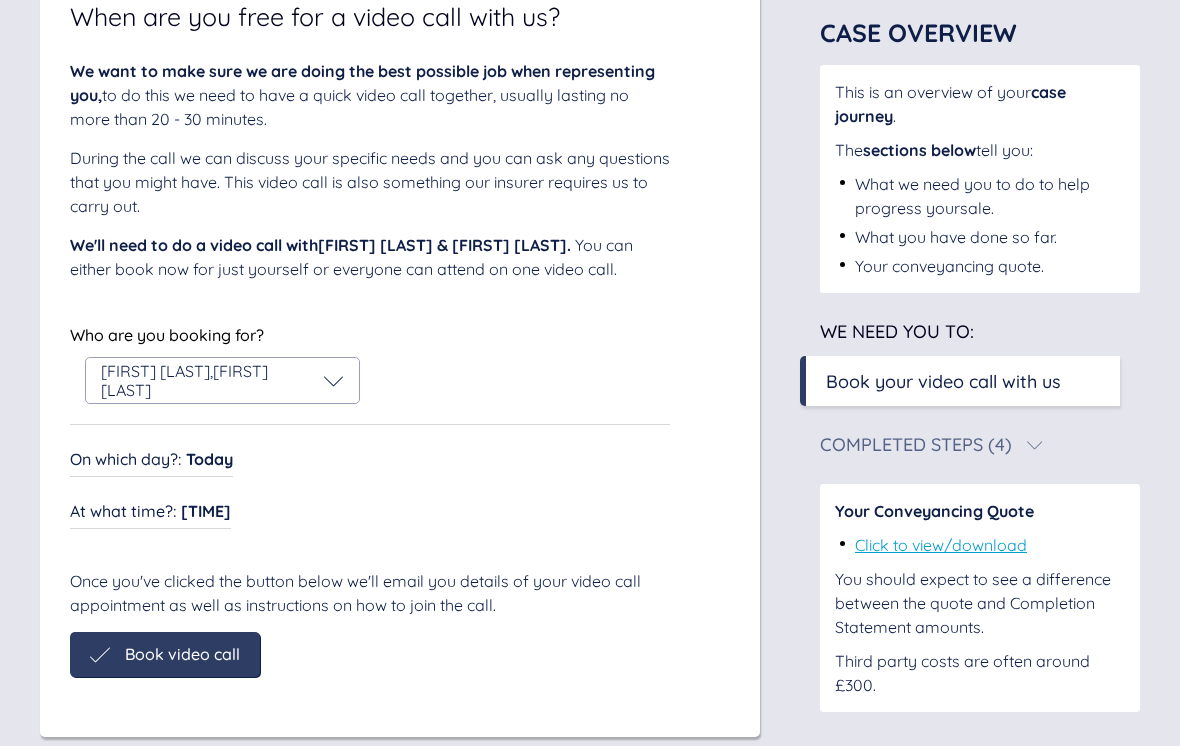 click on "Book video call" at bounding box center [182, 654] 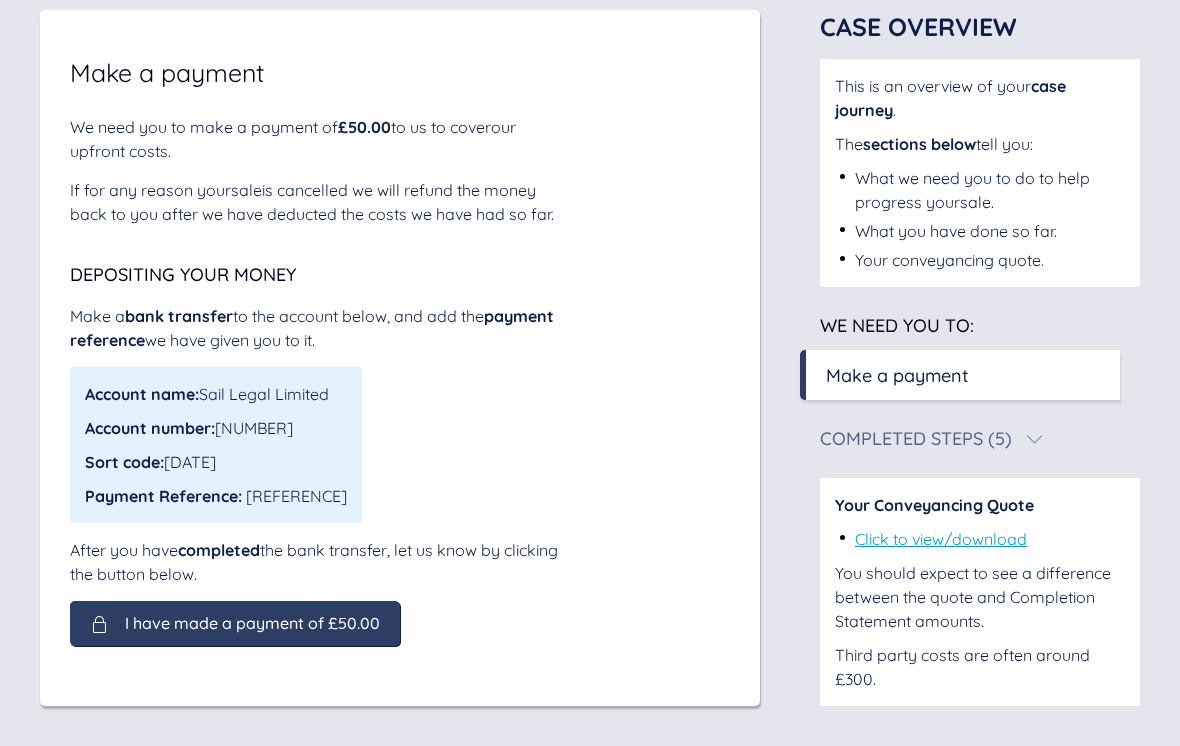 scroll, scrollTop: 109, scrollLeft: 0, axis: vertical 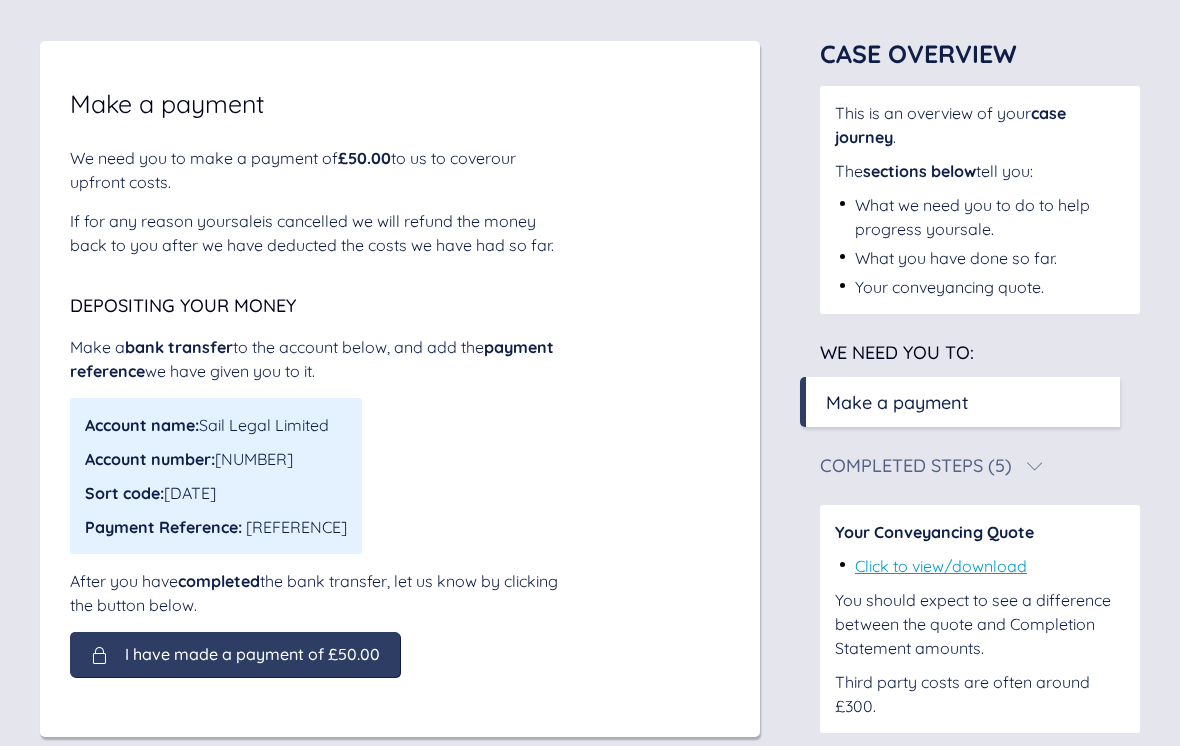 click on "I have made a payment of £50.00" at bounding box center (252, 654) 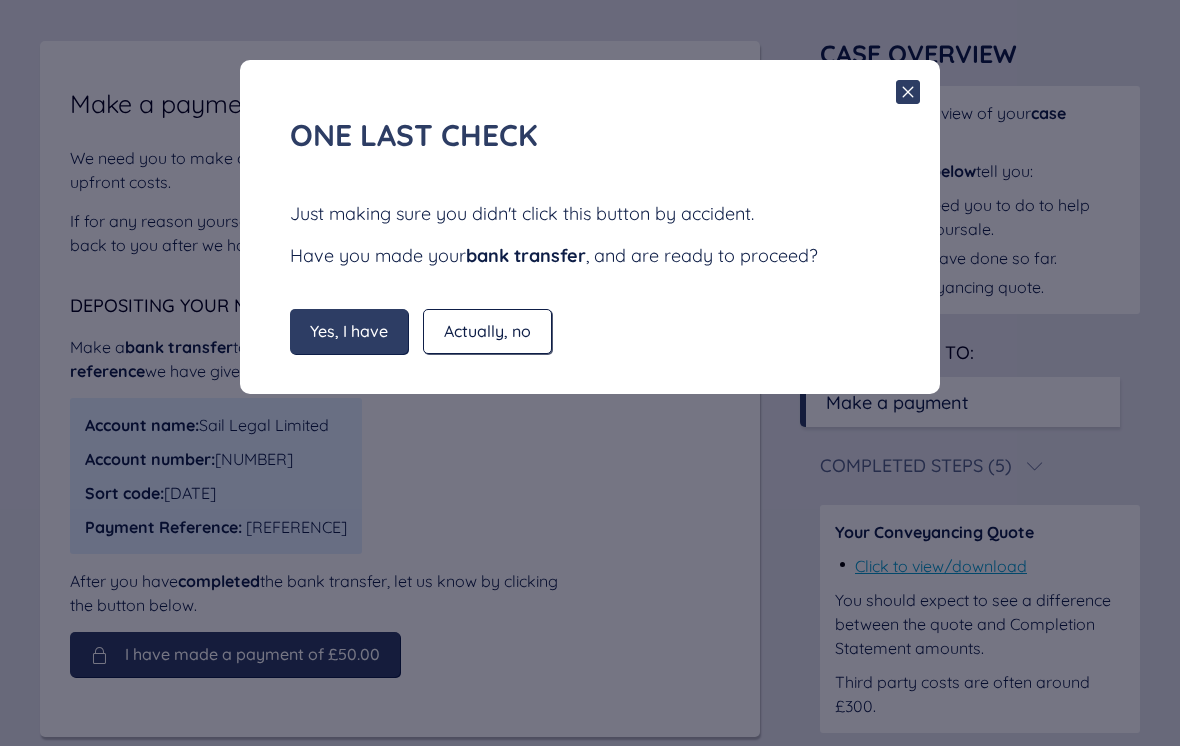 click on "Yes, I have" at bounding box center [349, 331] 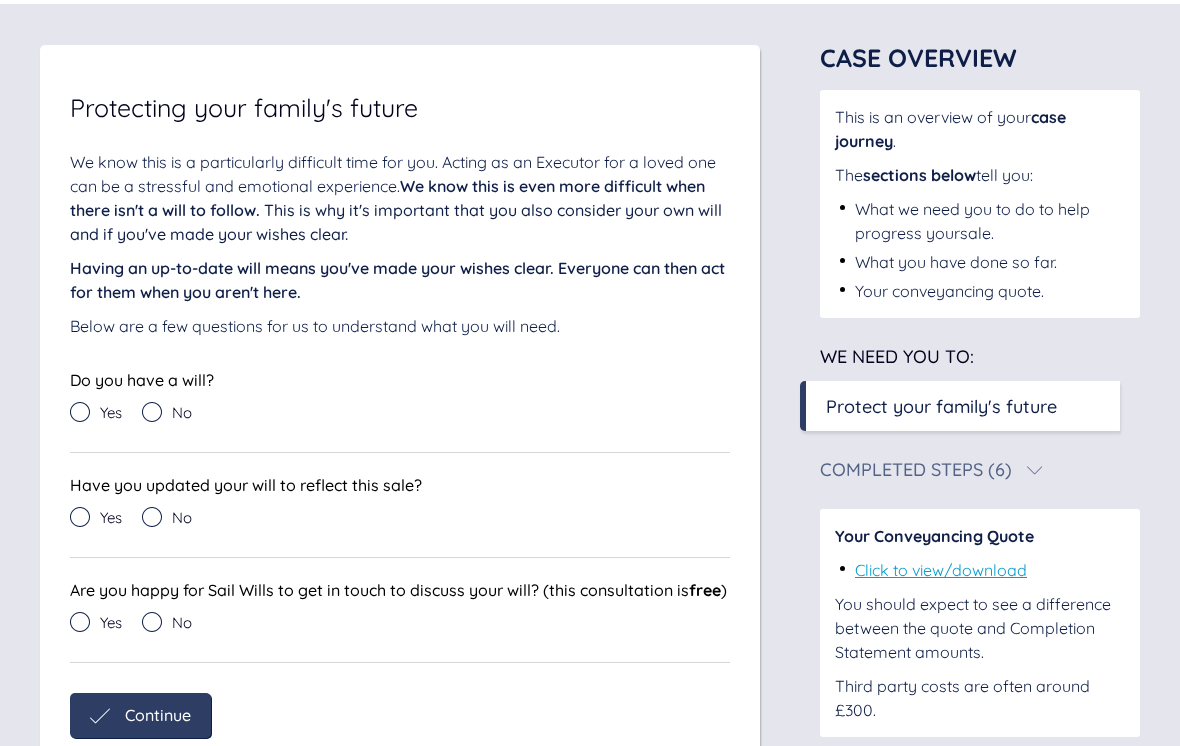 click on "We know this is a particularly difficult time for you. Acting as an Executor for a loved one can be a stressful and emotional experience.  We know this is even more difficult when there isn't a will to follow.  This is why it's important that you also consider your own will and if you've made your wishes clear. Having an up-to-date will means you've made your wishes clear. Everyone can then act for them when you aren't here. Below are a few questions for us to understand what you will need." at bounding box center [400, 240] 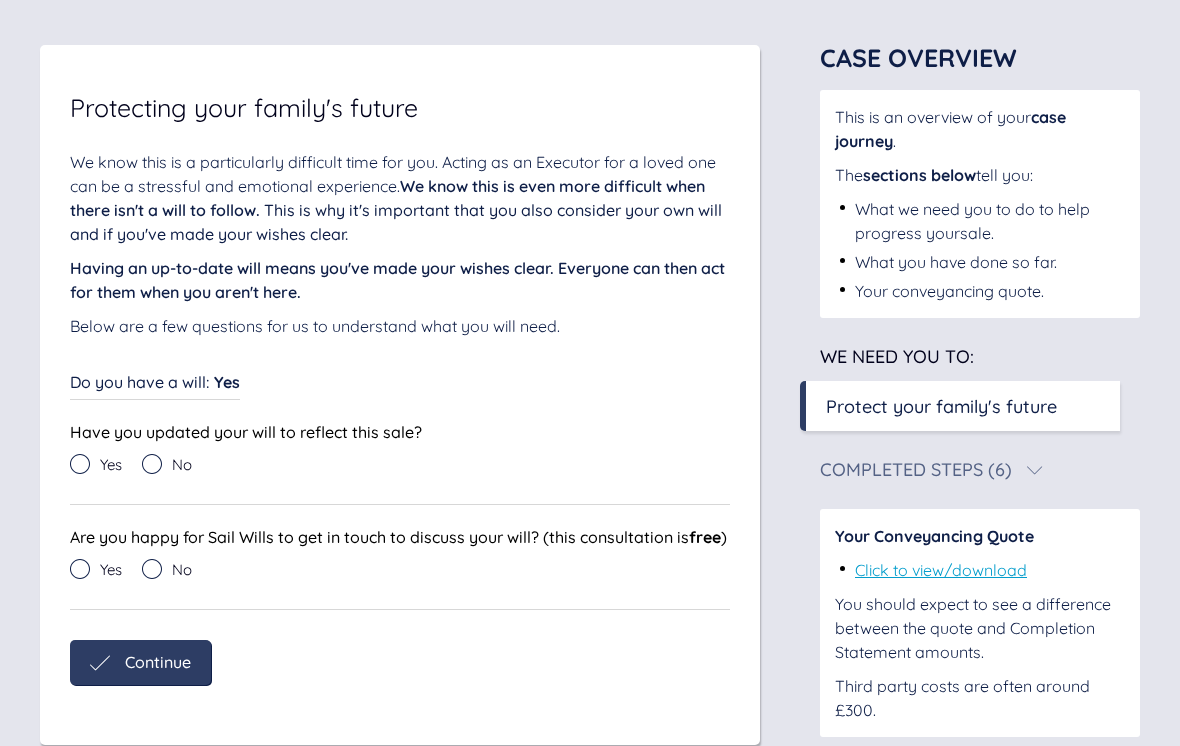 click on "No" at bounding box center [167, 464] 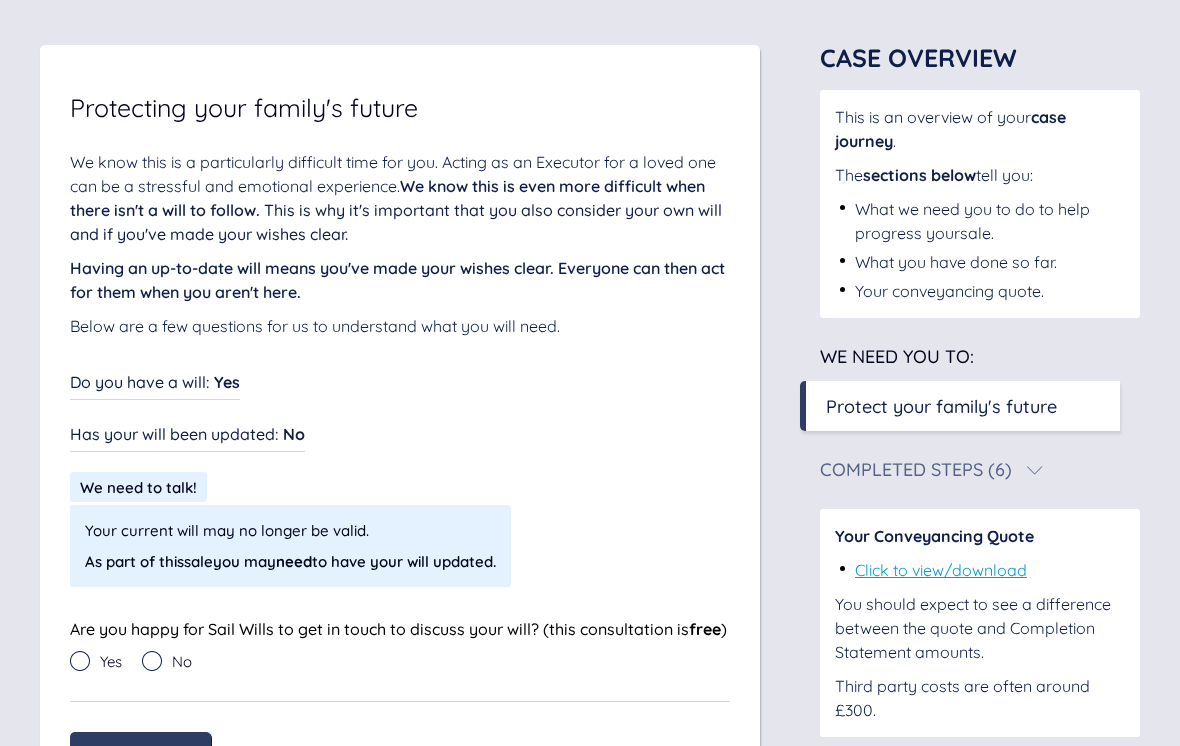 click on "Do you have a will : Yes Do you have a will : Yes Has your will been updated : No Has your will been updated : No We need to talk! Your current will may no longer be valid. As part of this  sale  you may  need  to have your will updated. Are you happy for Sail Wills to get in touch to discuss your will? (this consultation is  free ) Yes No" at bounding box center (400, 535) 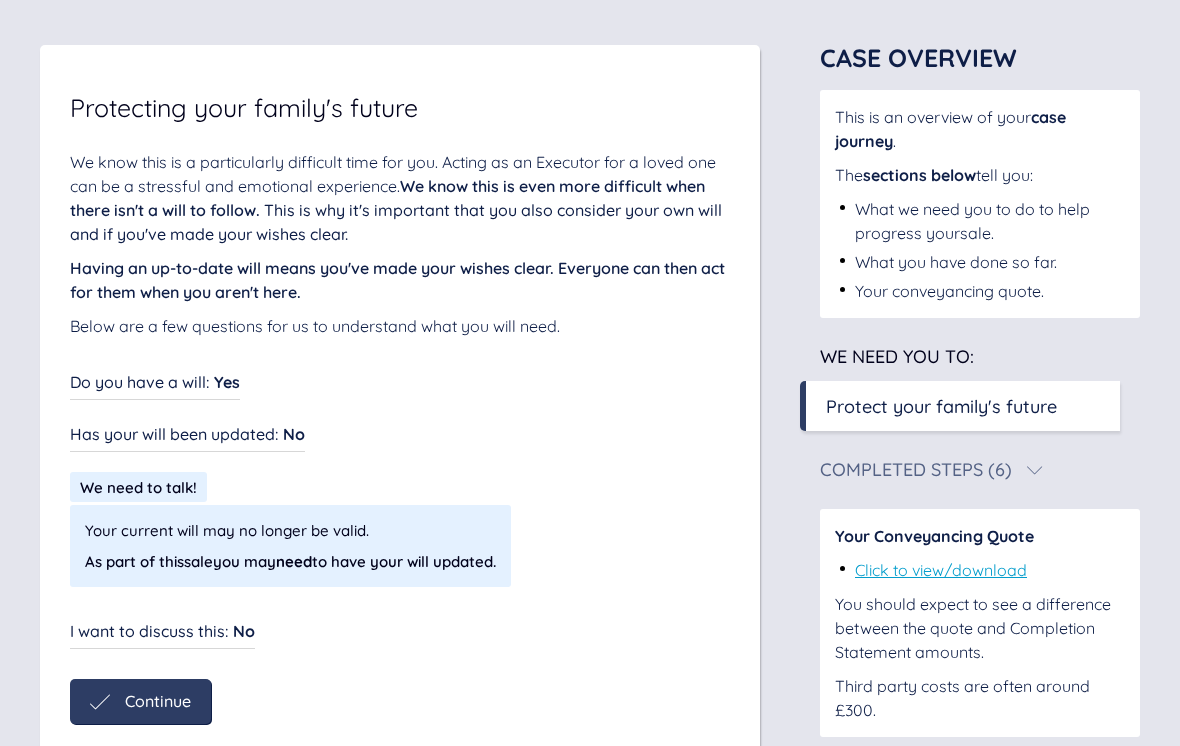 click on "Continue" at bounding box center [158, 701] 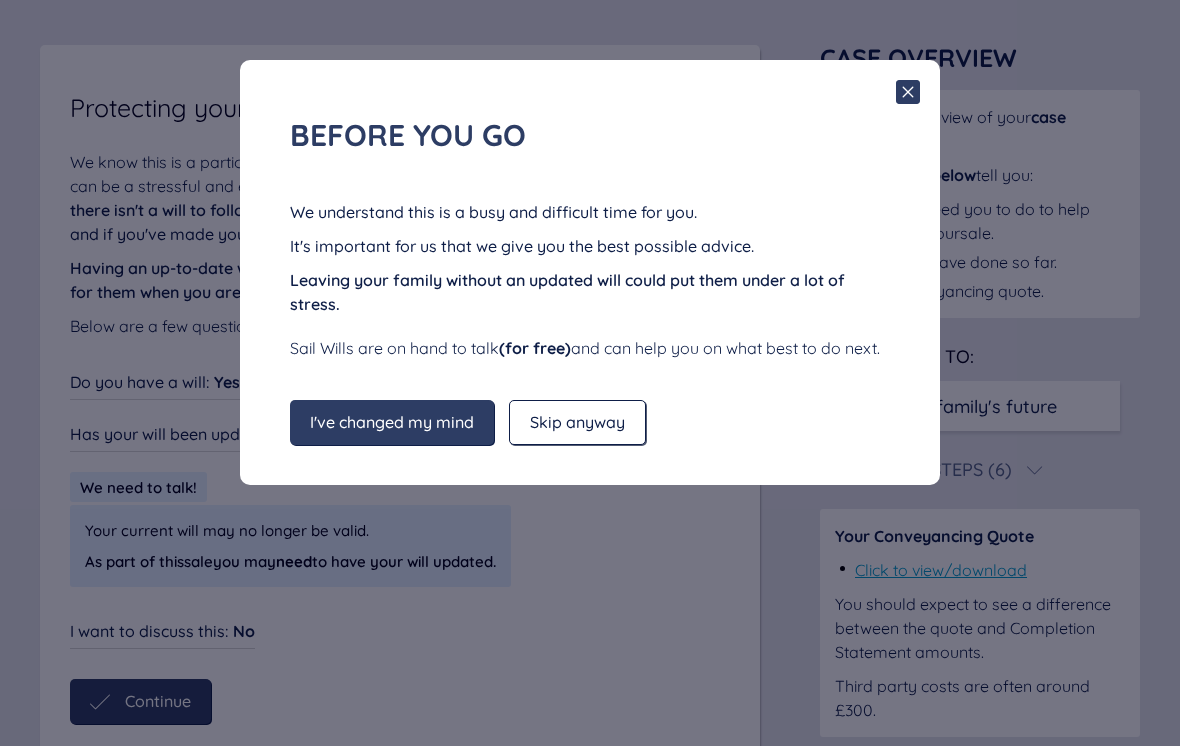 click on "Skip anyway" at bounding box center [577, 422] 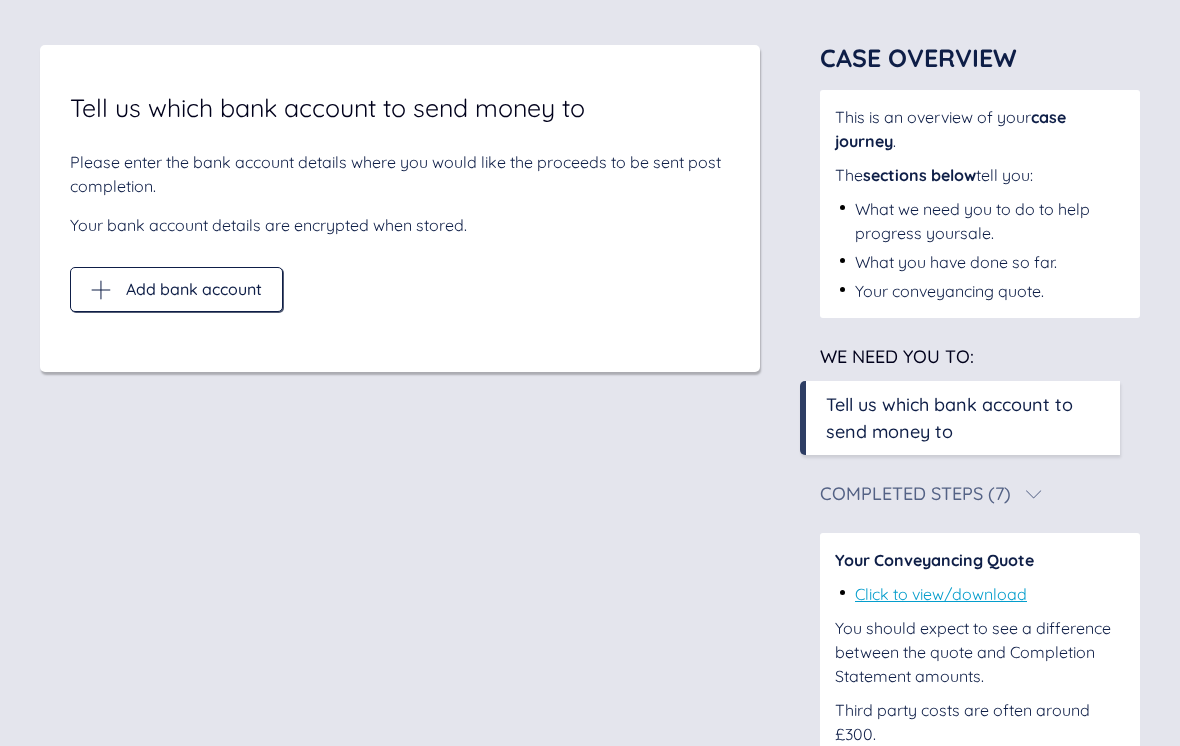 click on "Add bank account" at bounding box center (176, 289) 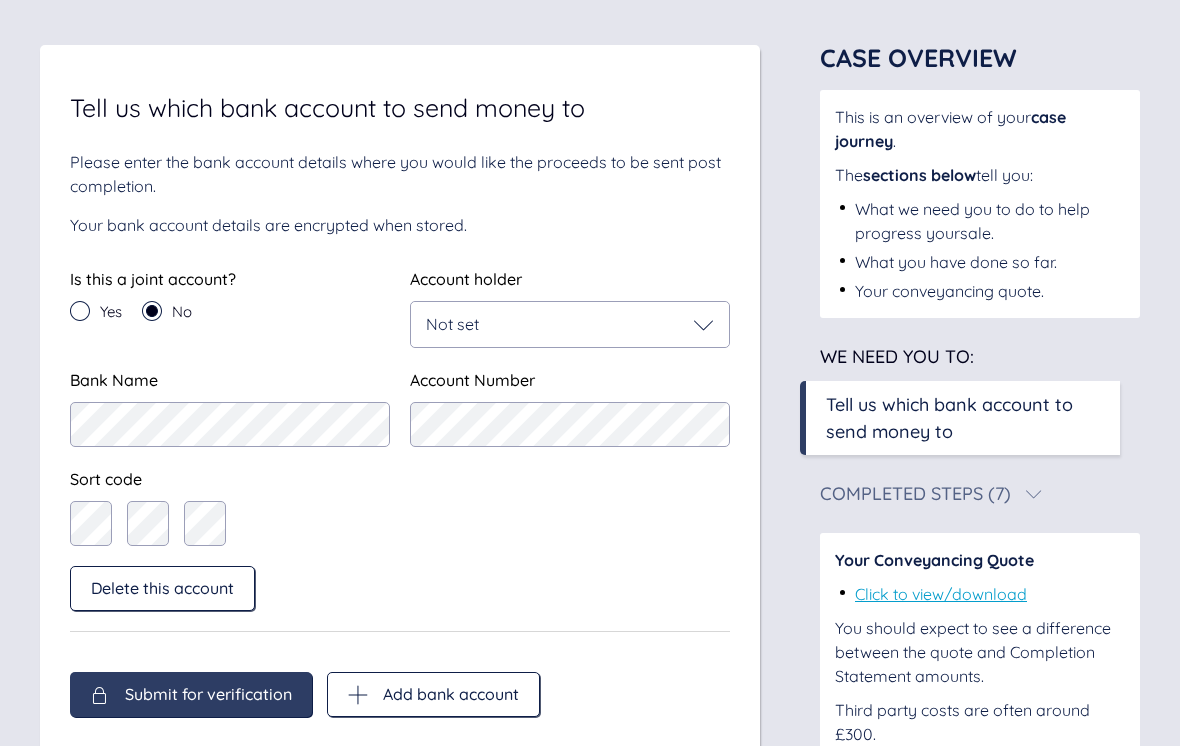 click 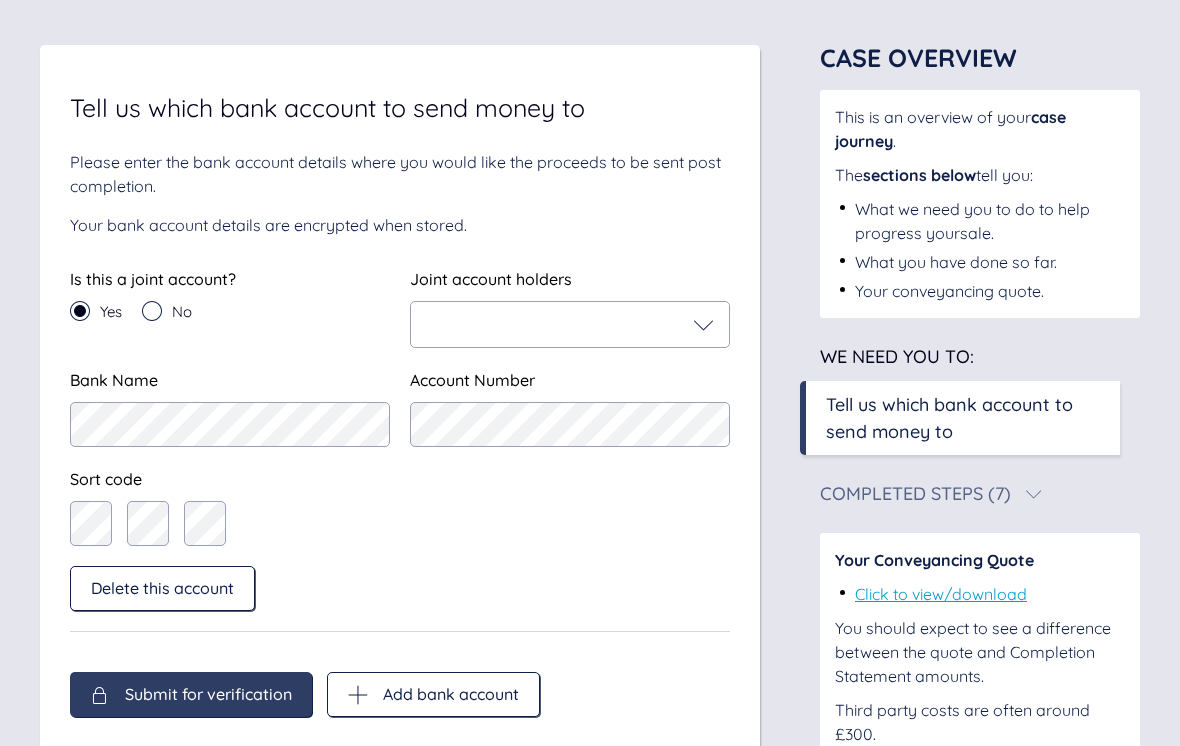 click 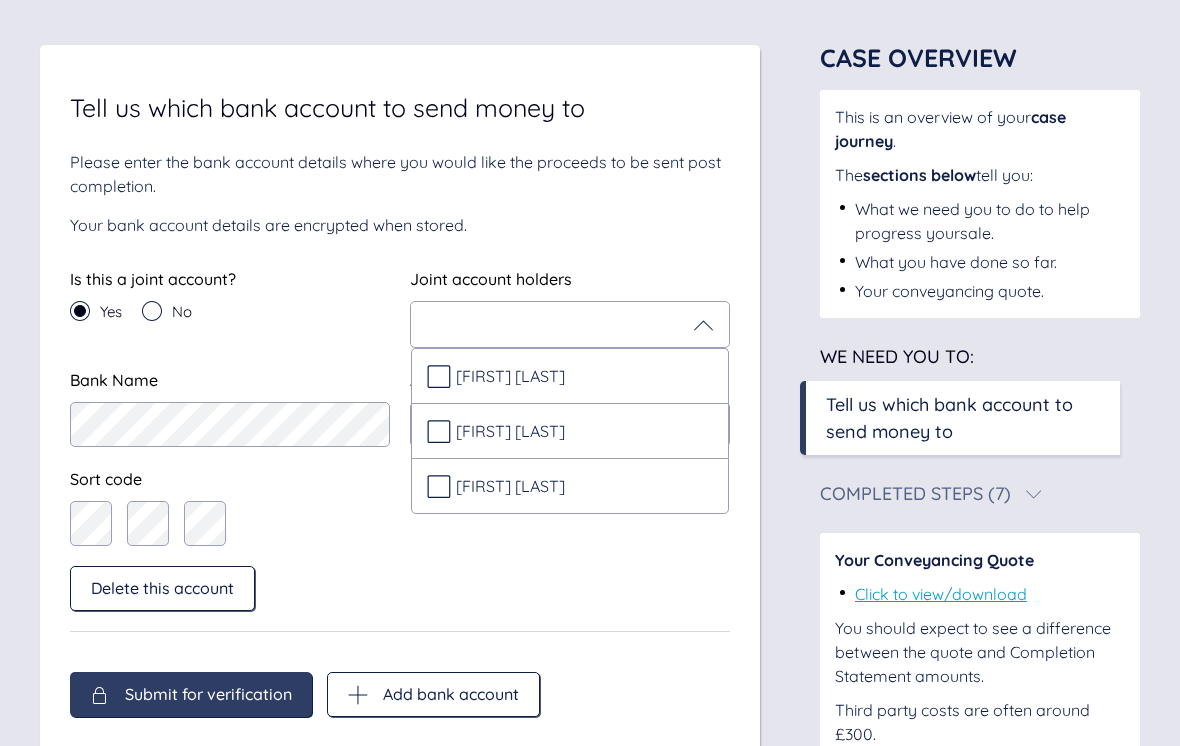 click 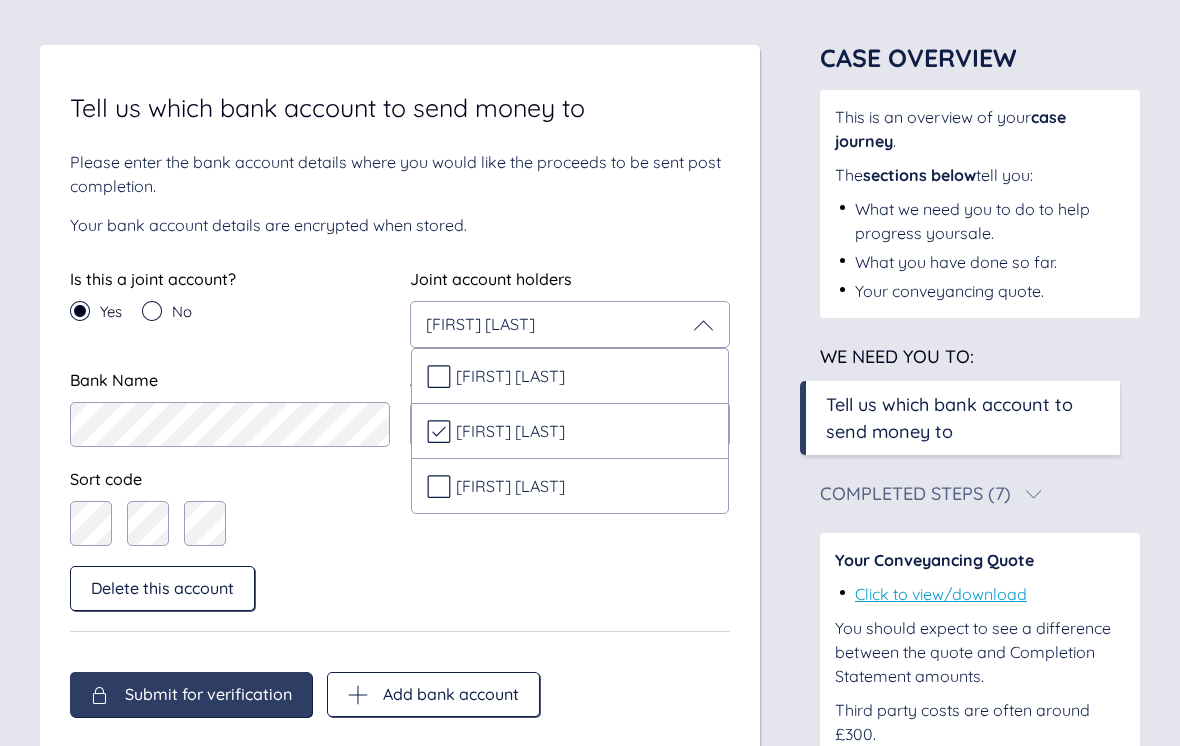 click on "Delete this account" at bounding box center (400, 588) 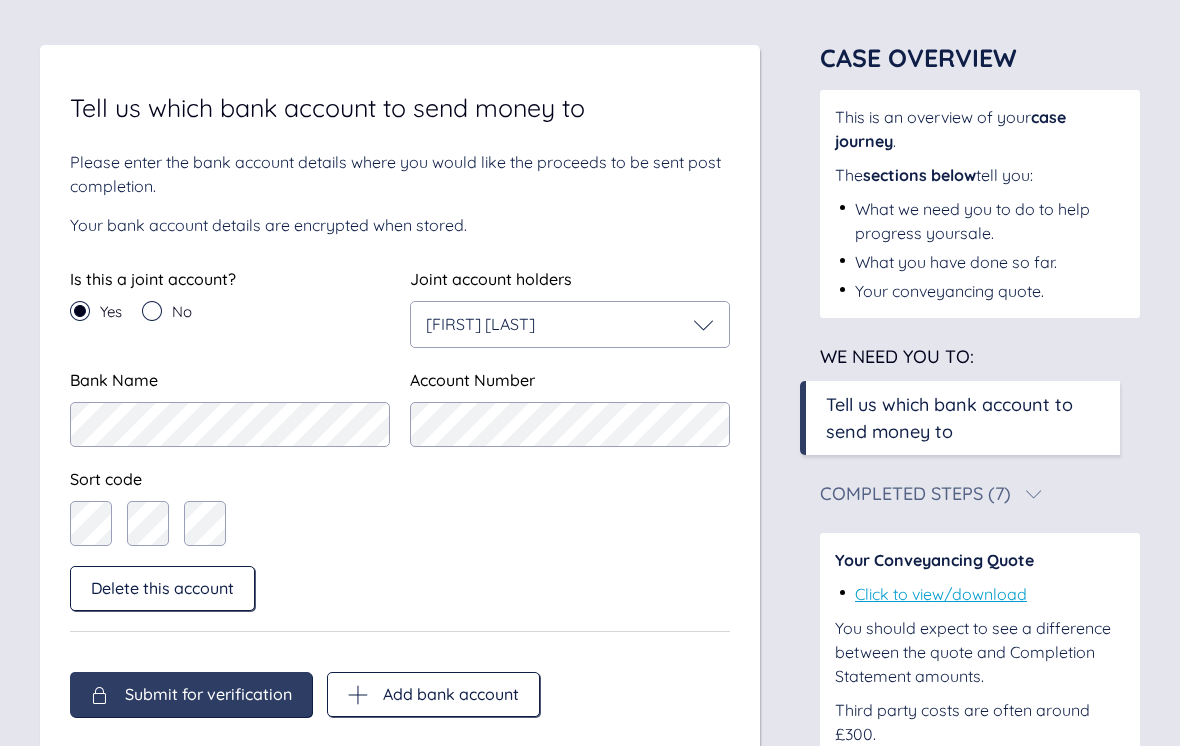 click 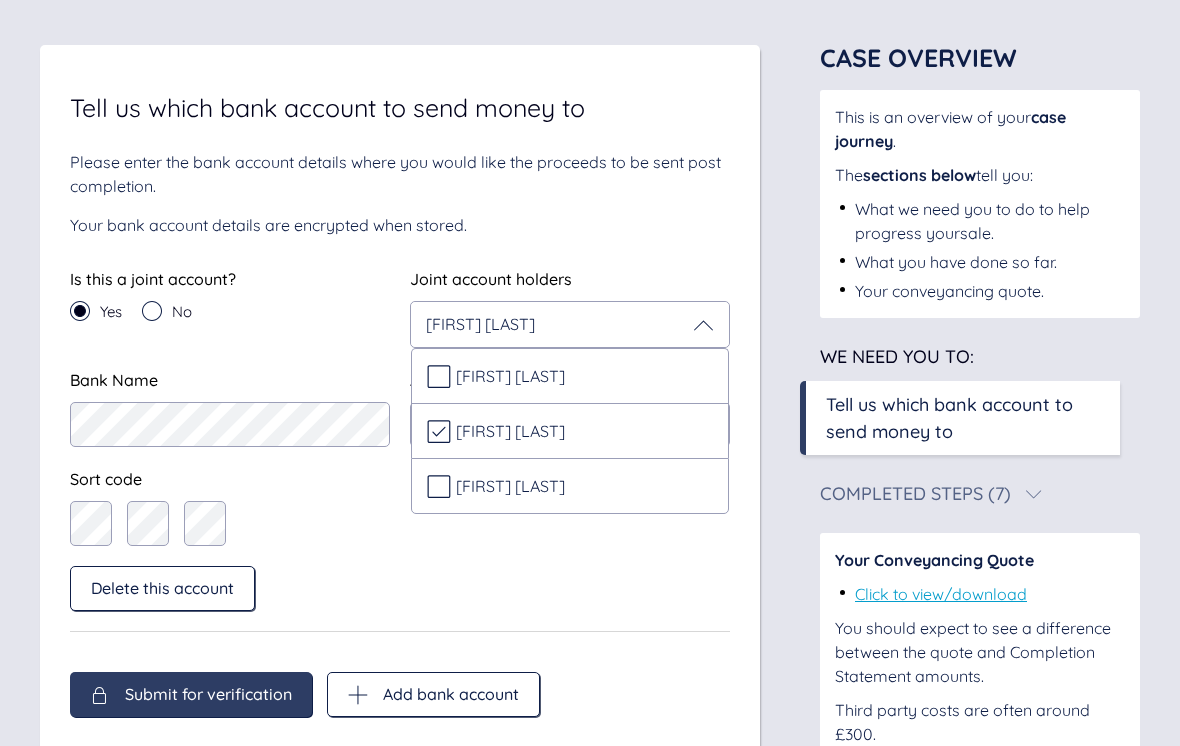 click on "Delete this account" at bounding box center [400, 588] 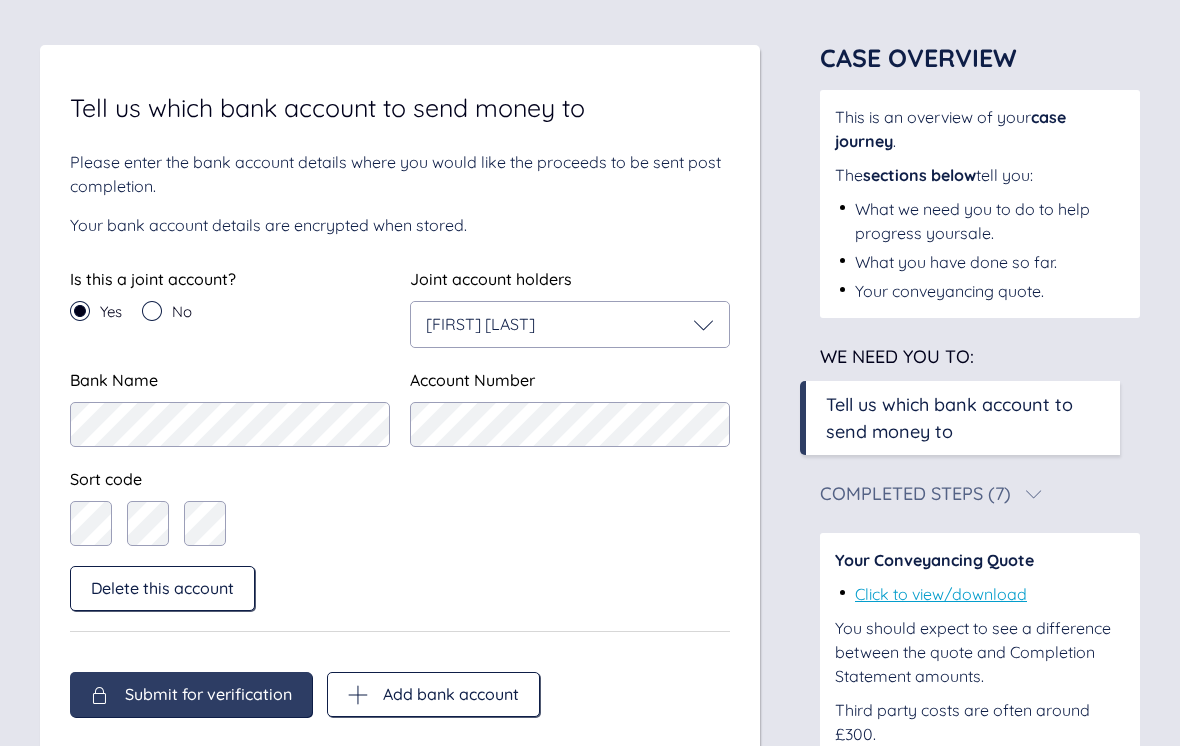 click on "No" at bounding box center (167, 311) 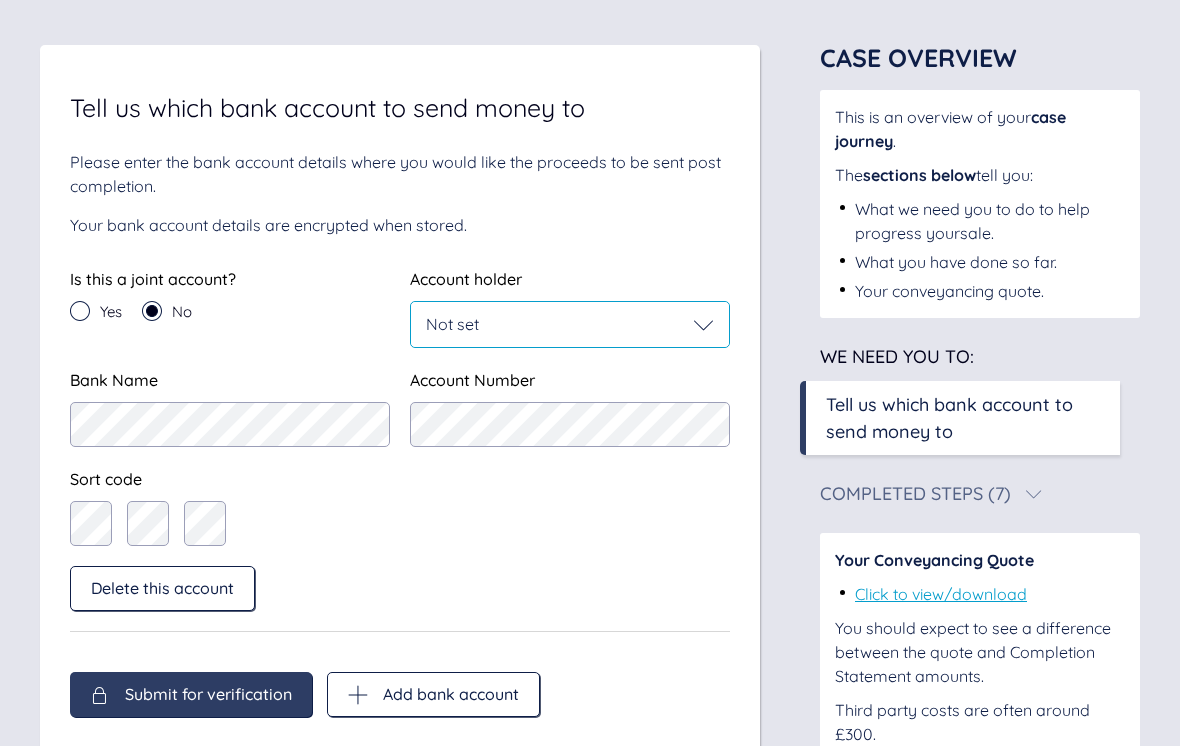 click 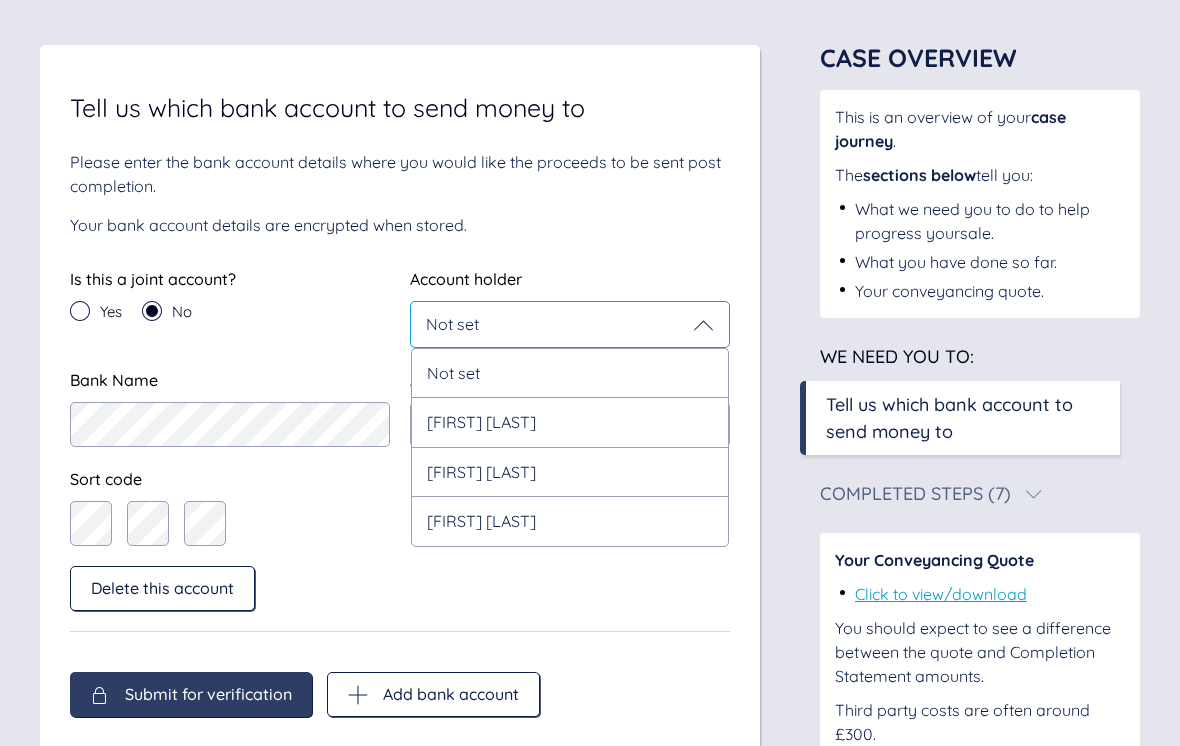 click on "[FIRST] [LAST]" at bounding box center [570, 471] 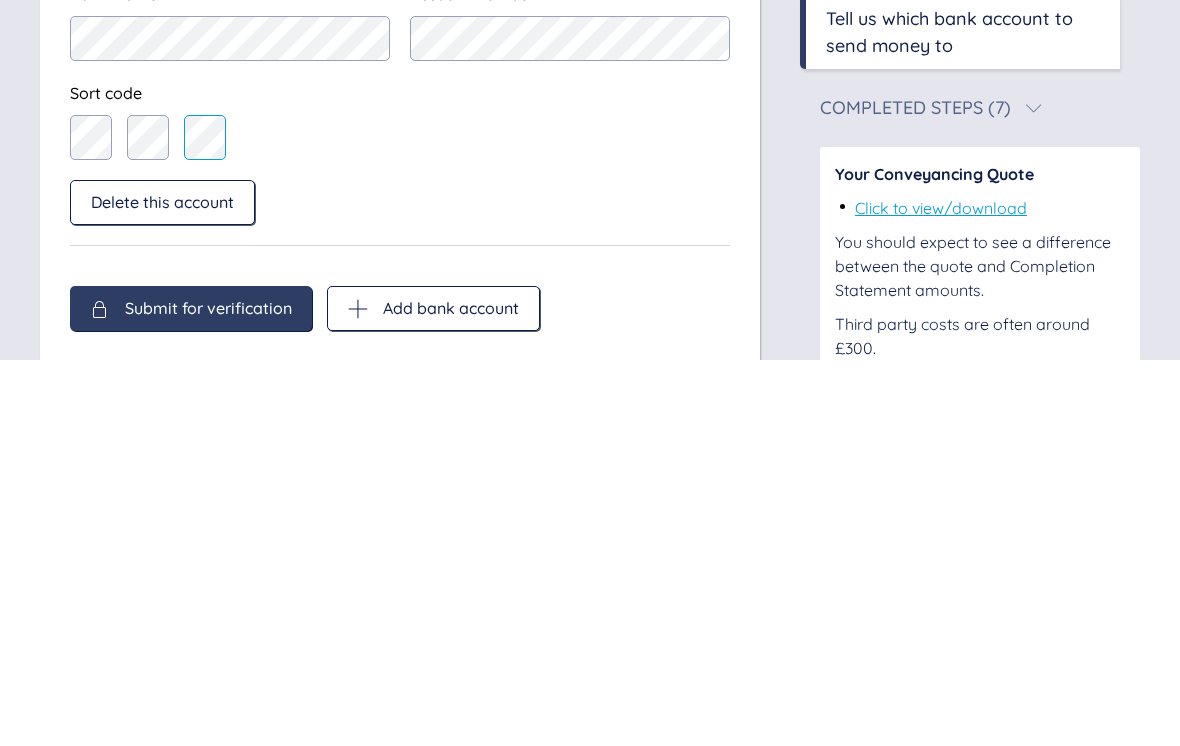 scroll, scrollTop: 110, scrollLeft: 0, axis: vertical 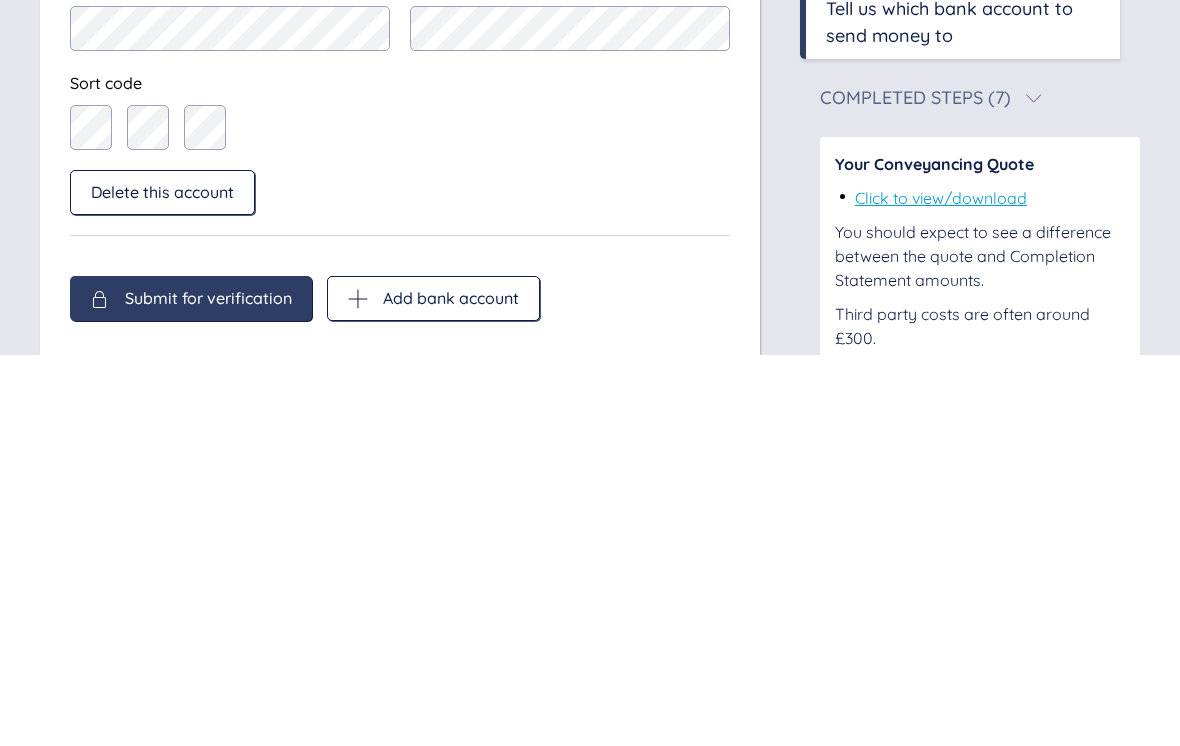 click on "Add bank account" at bounding box center (451, 689) 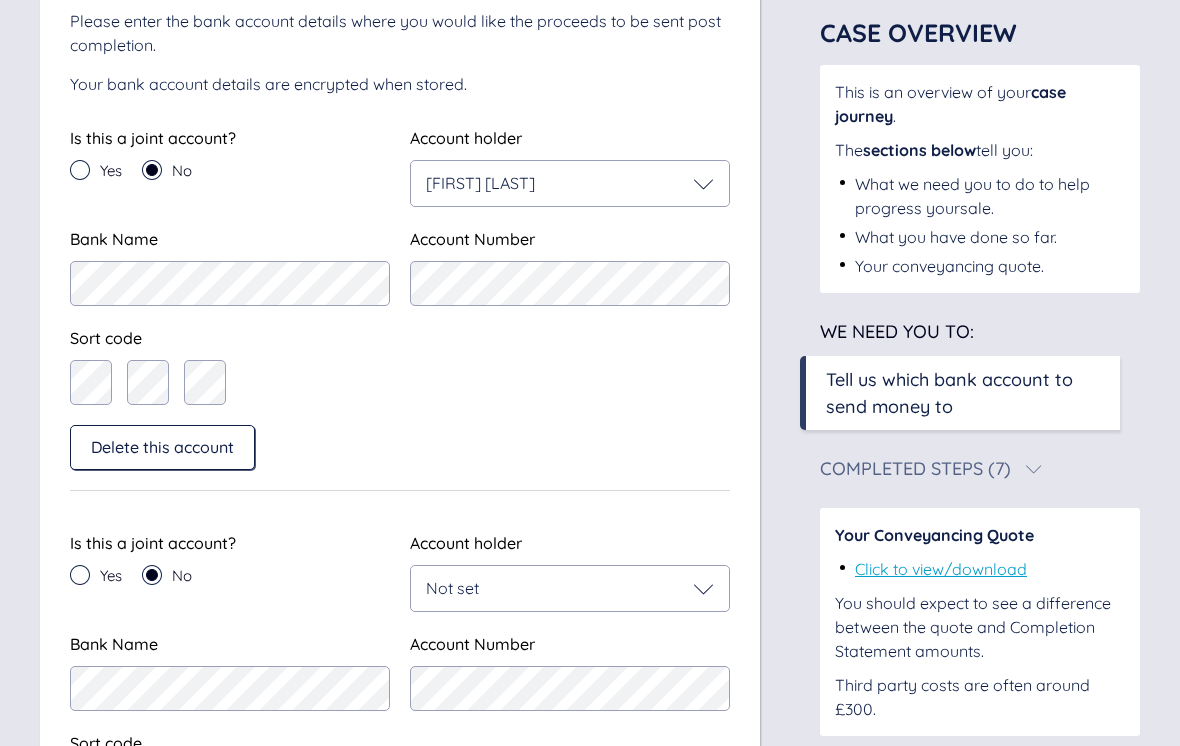 scroll, scrollTop: 258, scrollLeft: 0, axis: vertical 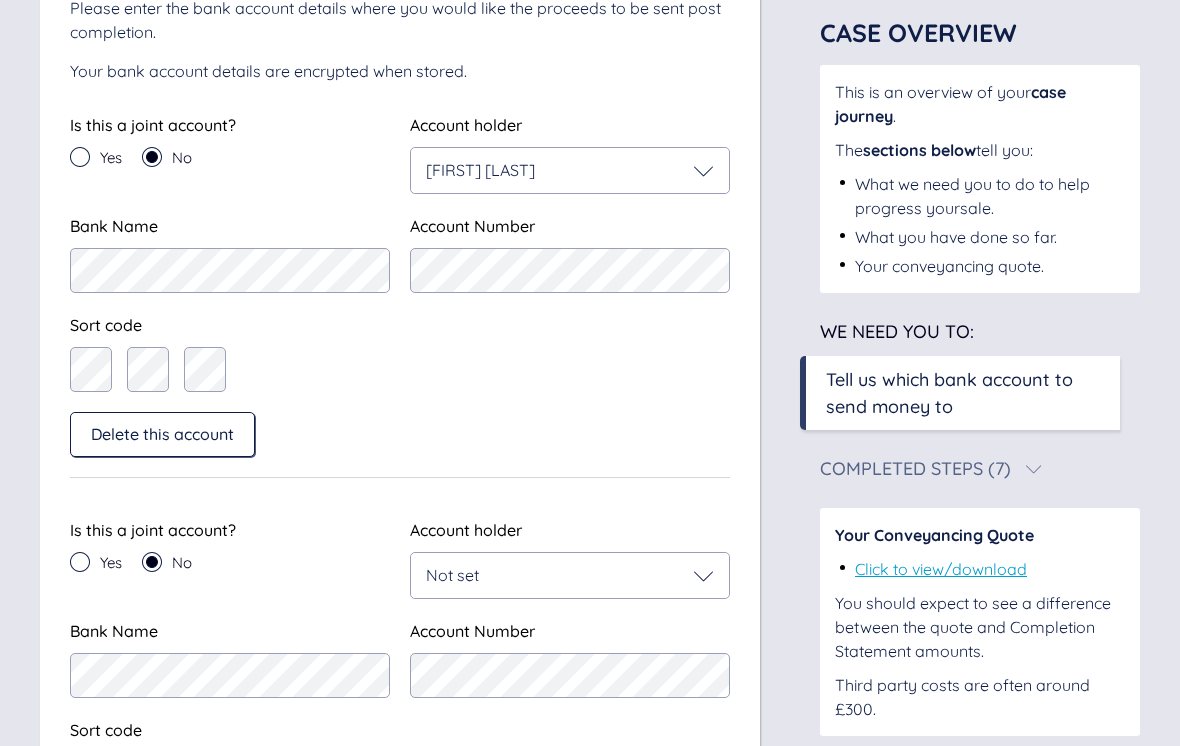 click 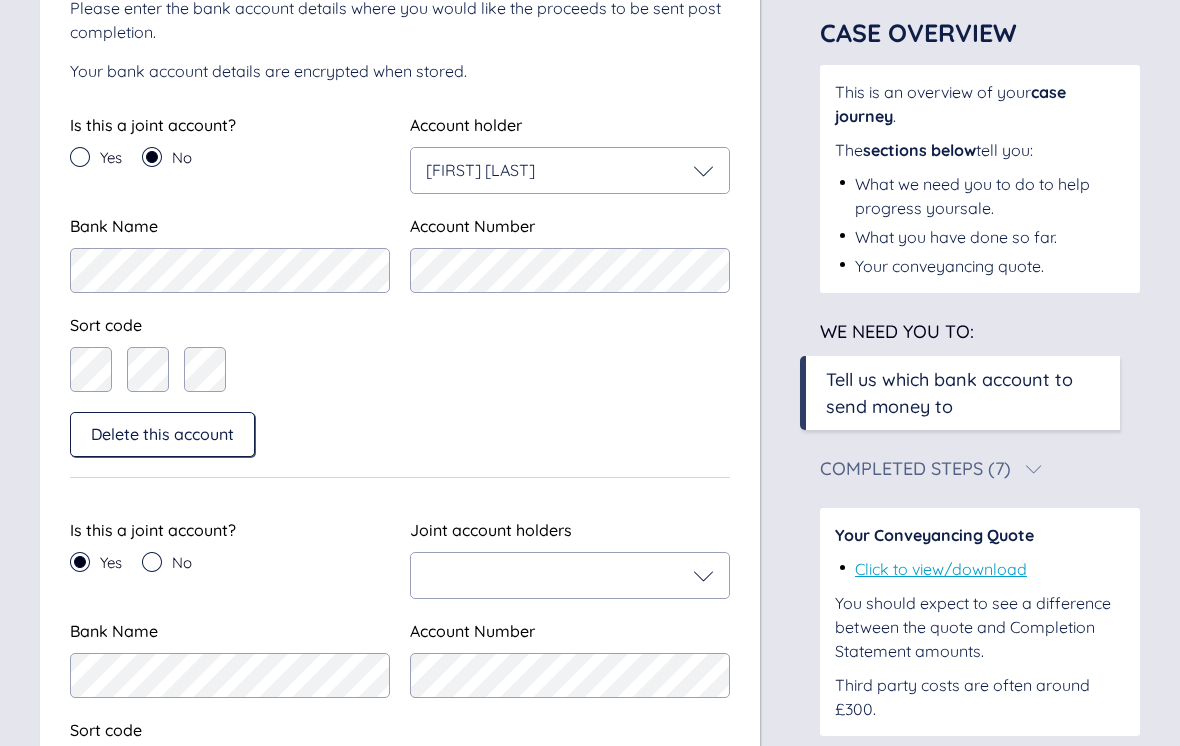 scroll, scrollTop: 259, scrollLeft: 0, axis: vertical 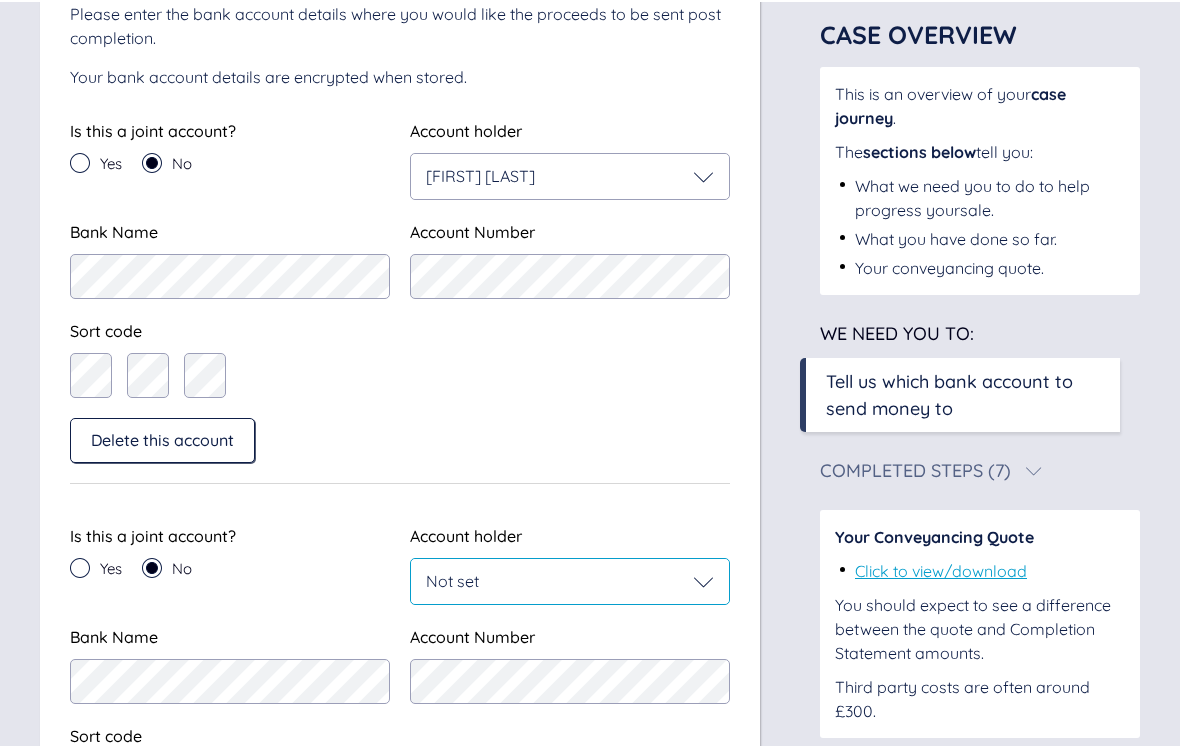 click 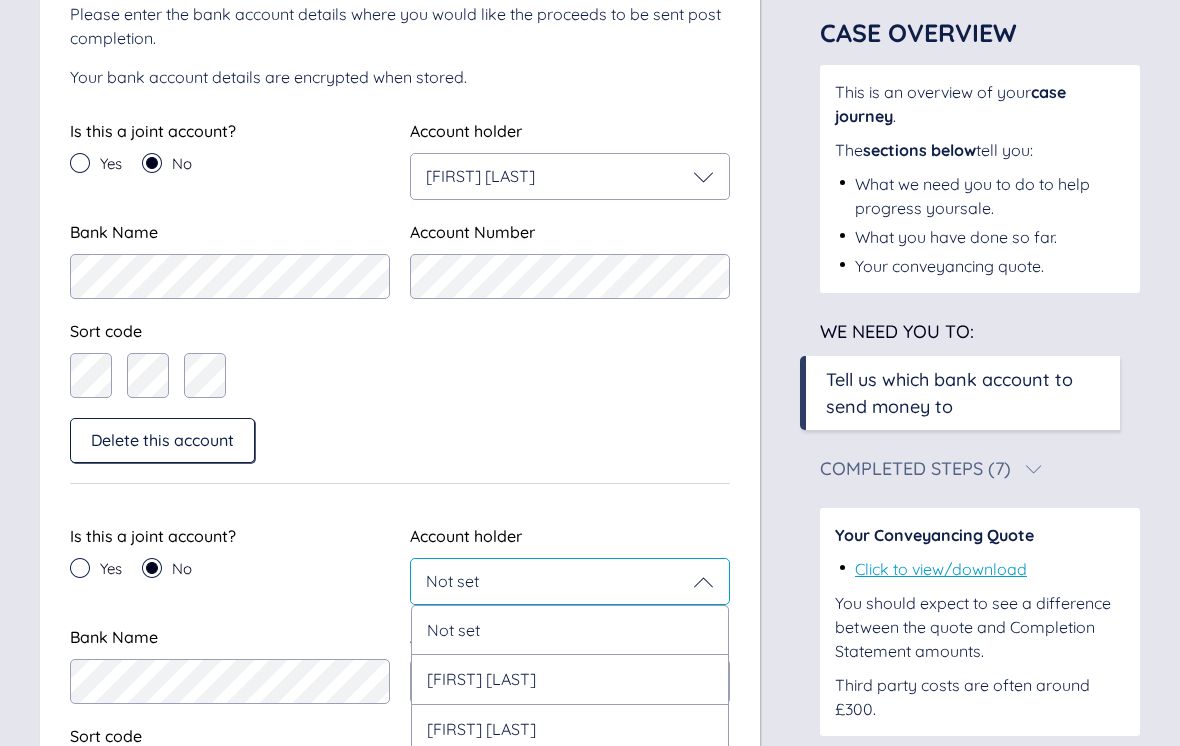 click on "[FIRST] [LAST]" at bounding box center (570, 678) 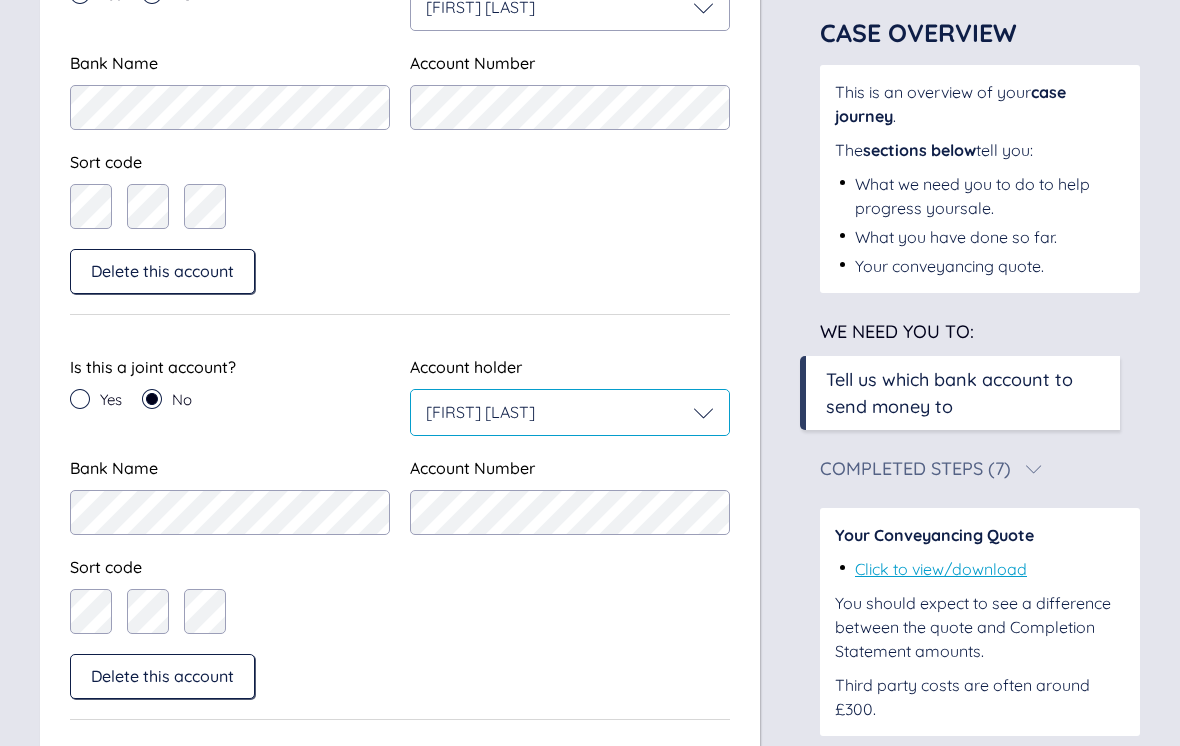 scroll, scrollTop: 428, scrollLeft: 0, axis: vertical 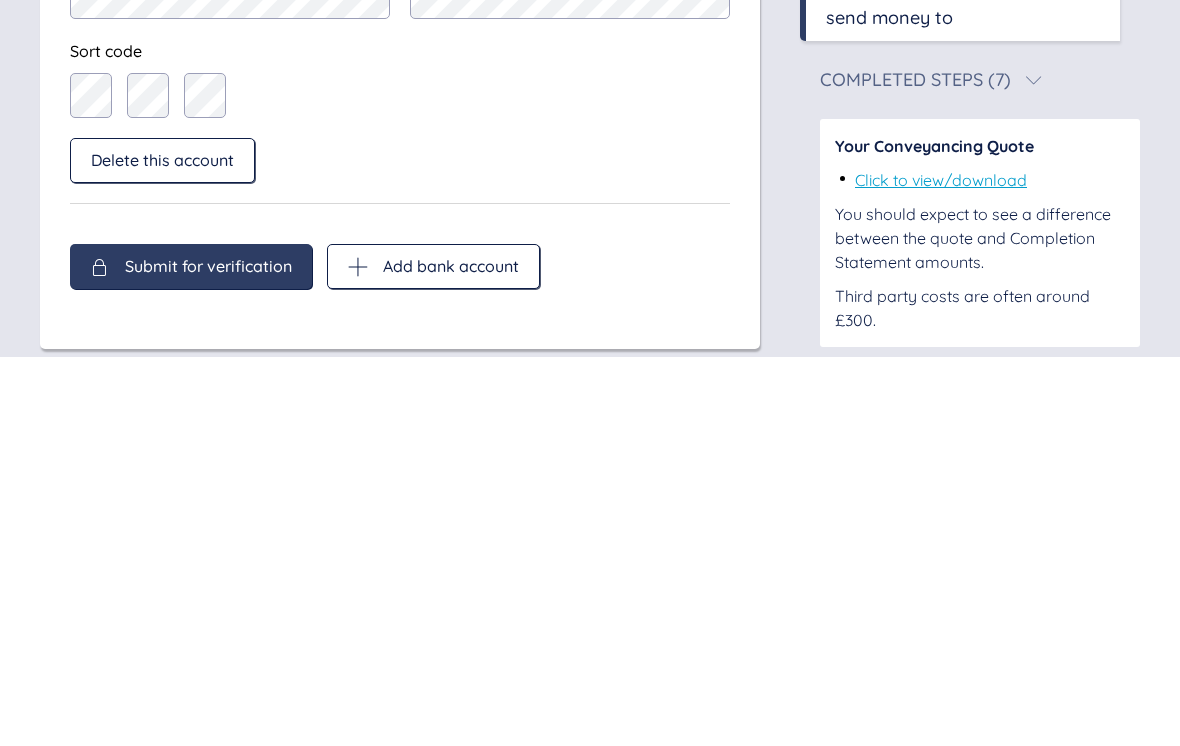 click on "Submit for verification" at bounding box center [208, 656] 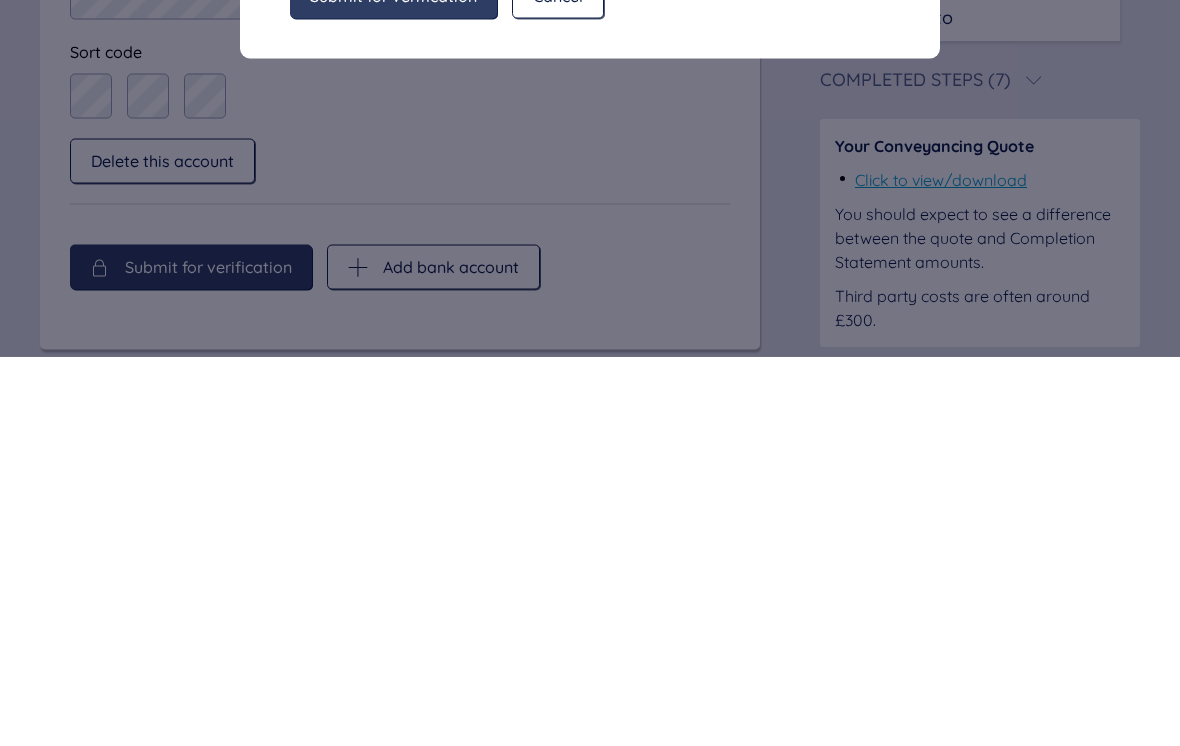 scroll, scrollTop: 550, scrollLeft: 0, axis: vertical 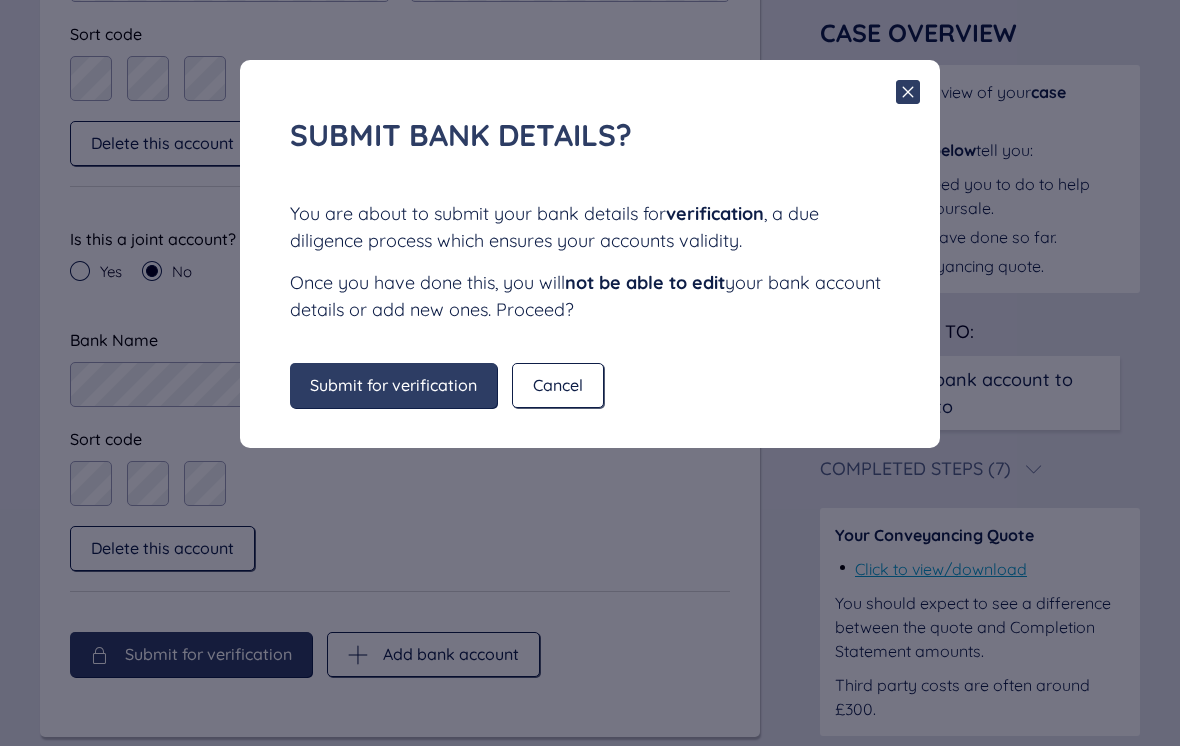 click on "Submit for verification" at bounding box center [393, 385] 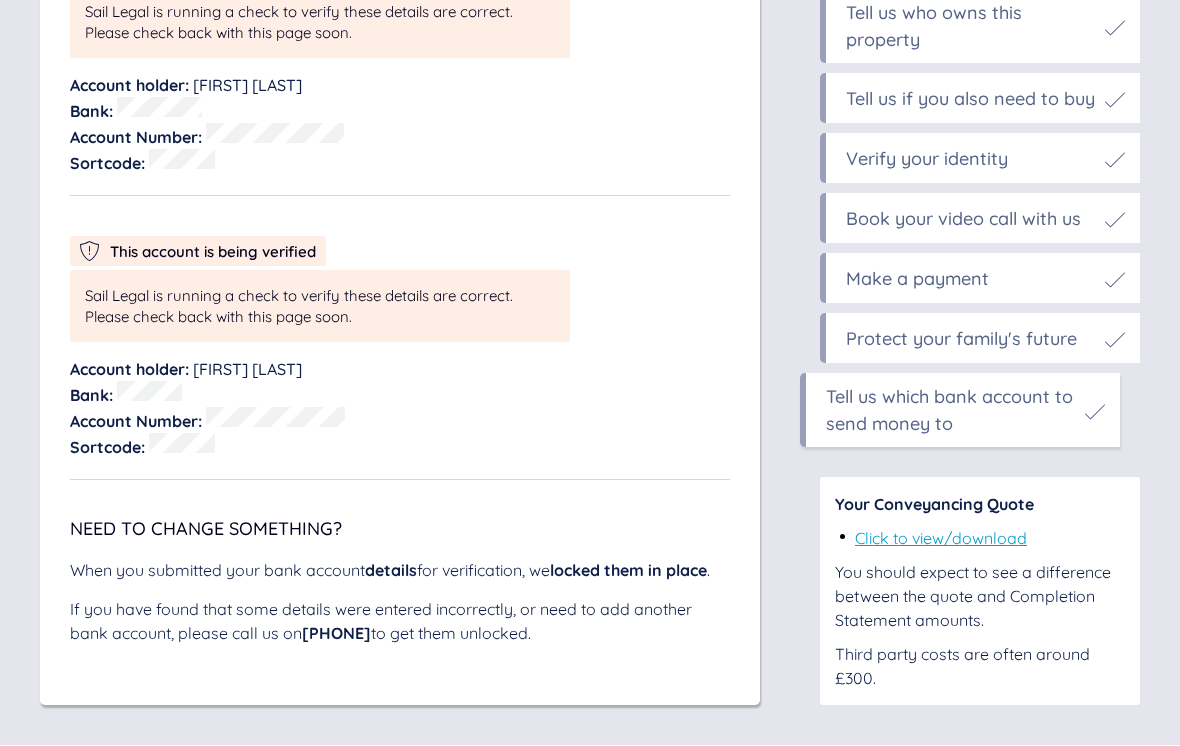 scroll, scrollTop: 11331, scrollLeft: 0, axis: vertical 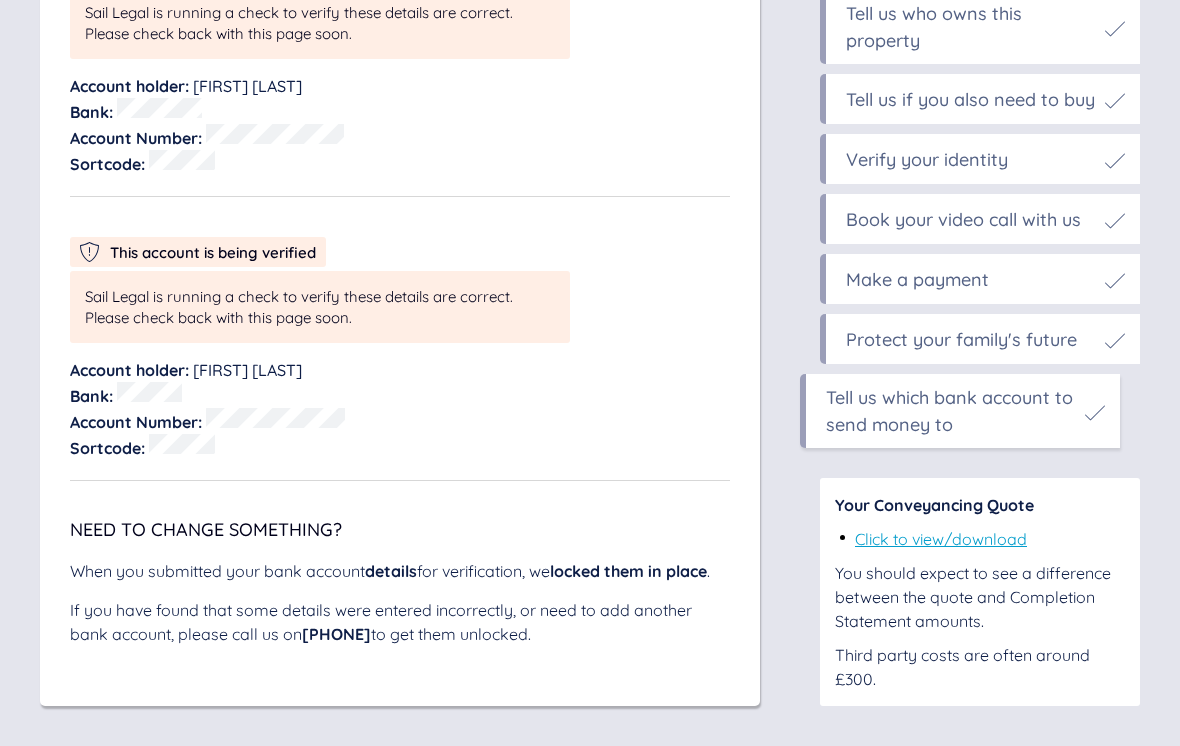 click on "Click to view/download" at bounding box center (941, 539) 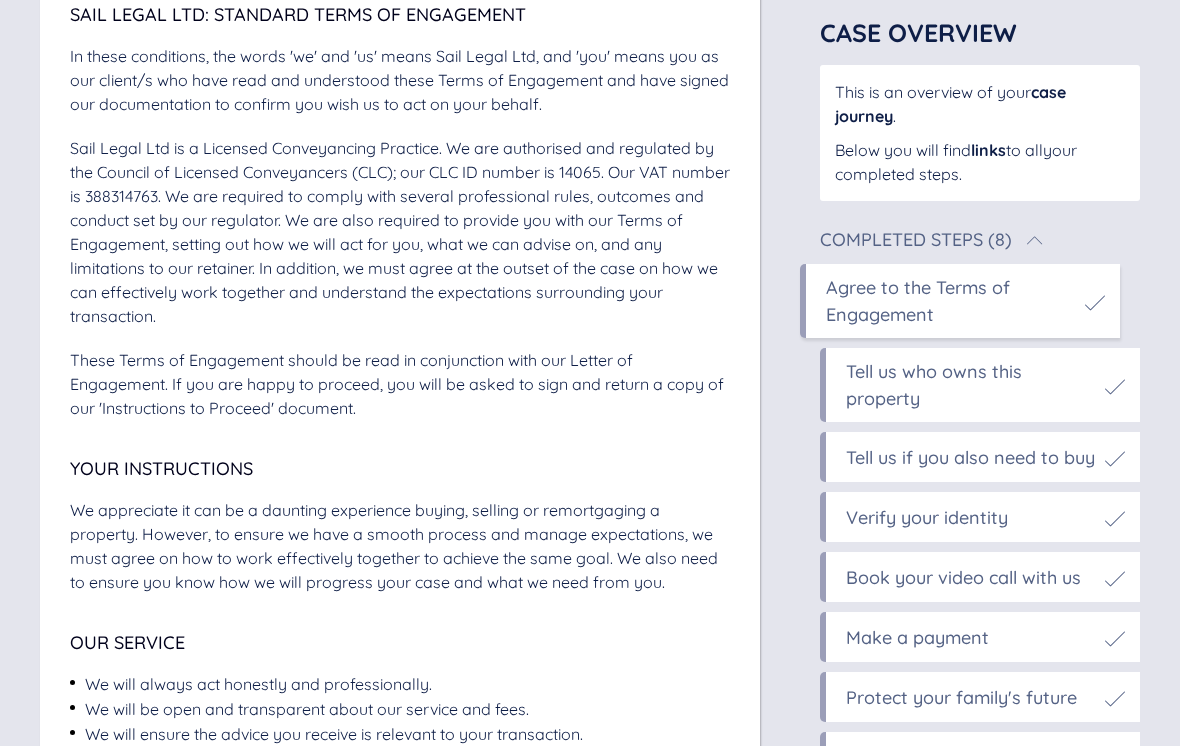 scroll, scrollTop: 0, scrollLeft: 0, axis: both 